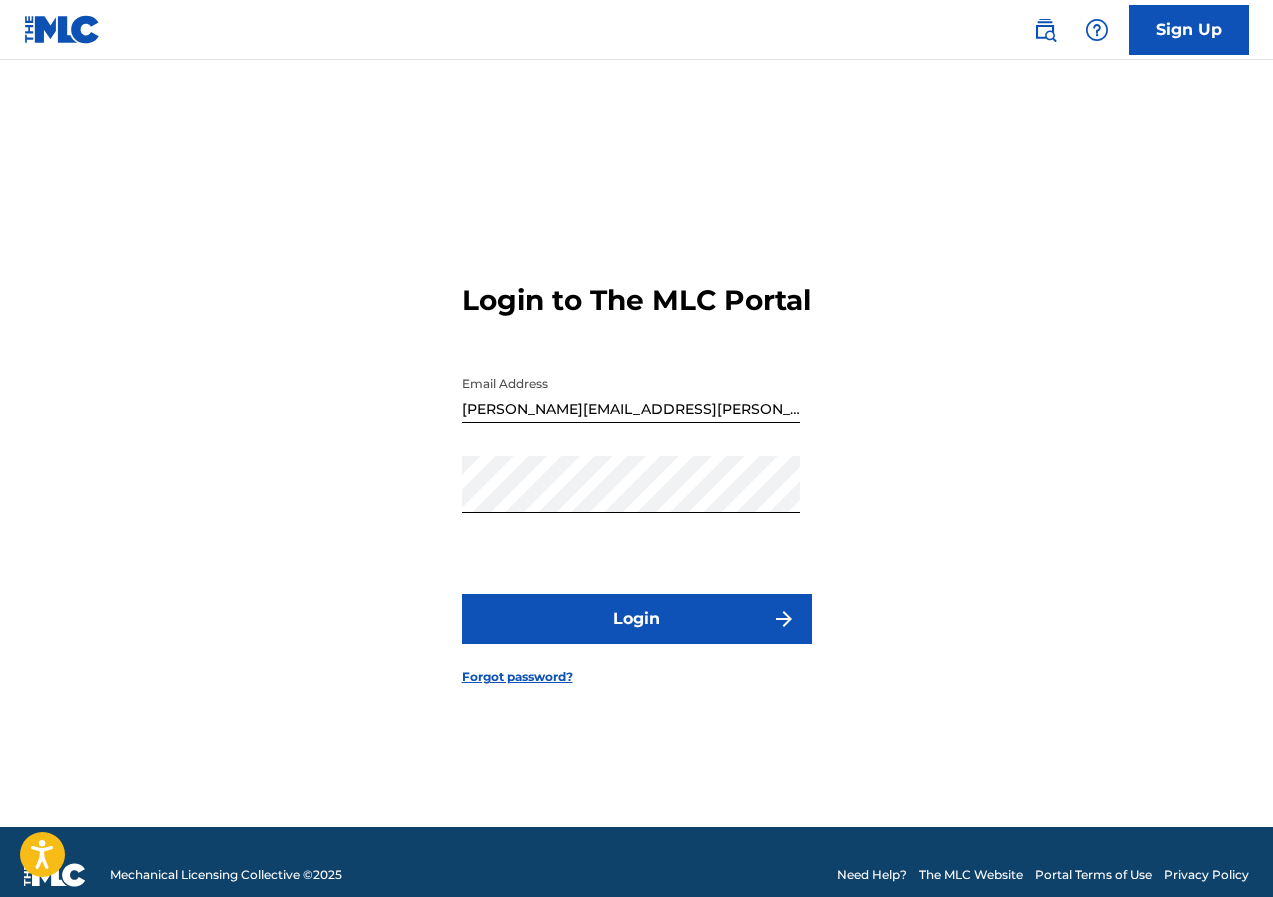 scroll, scrollTop: 0, scrollLeft: 0, axis: both 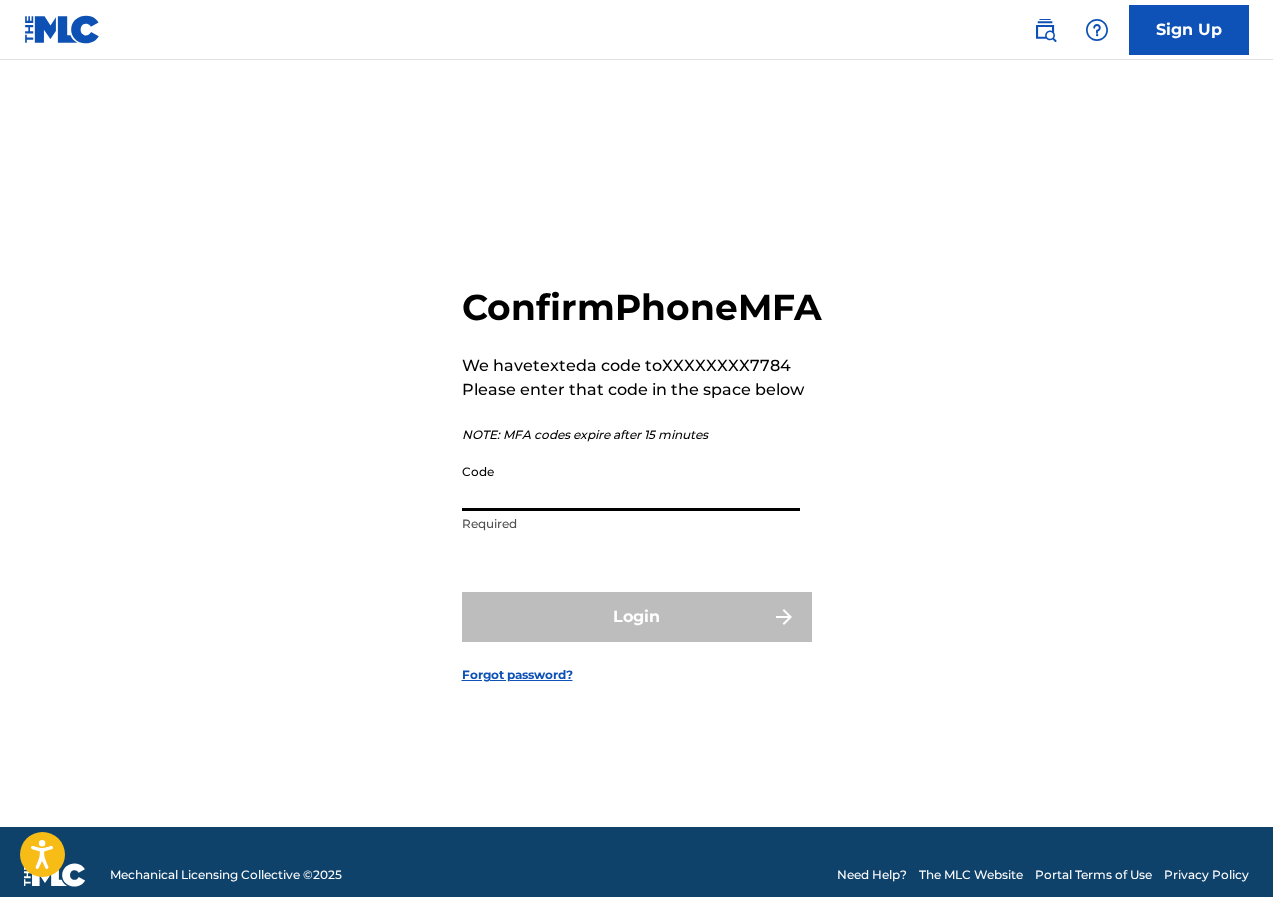 click on "Code" at bounding box center [631, 482] 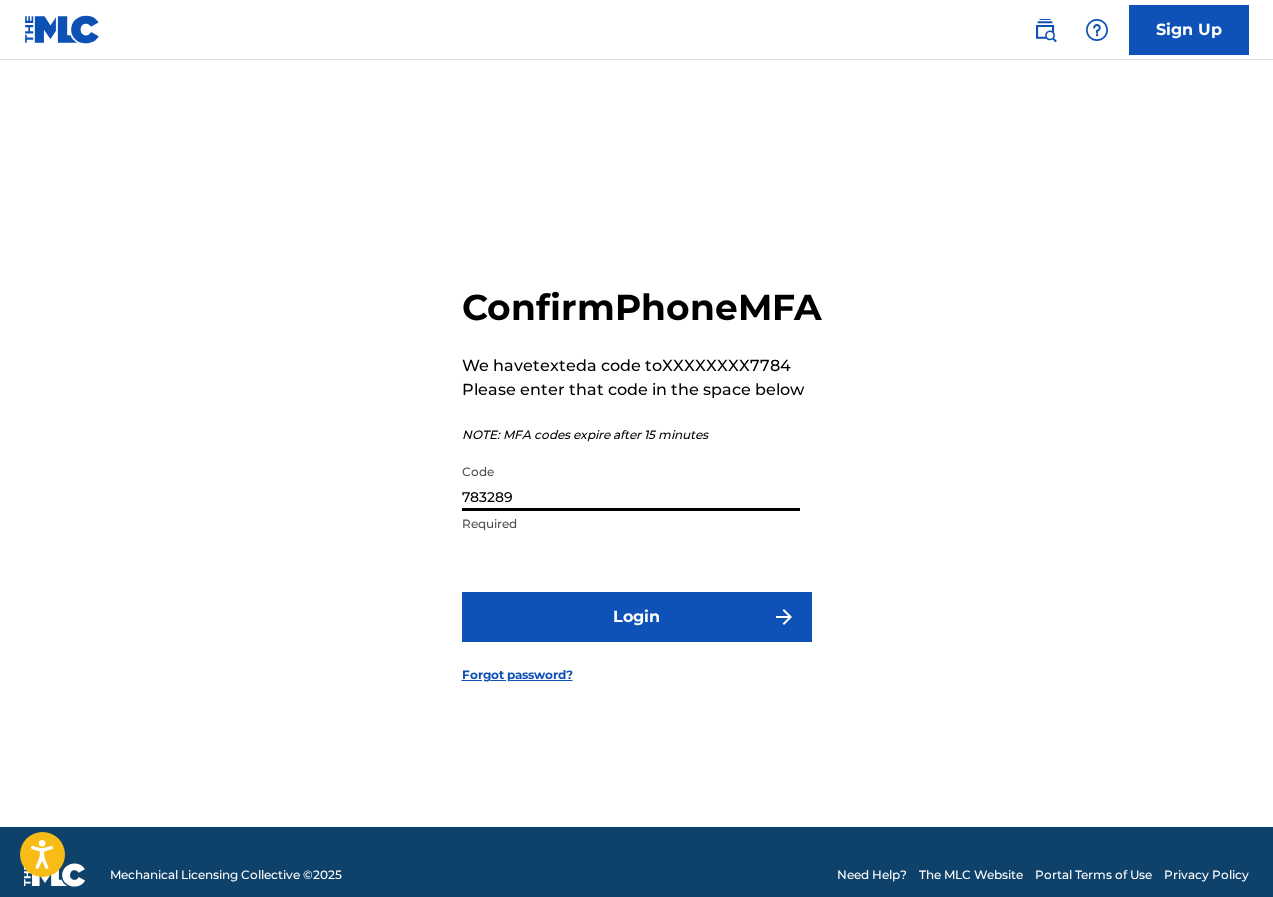 type on "783289" 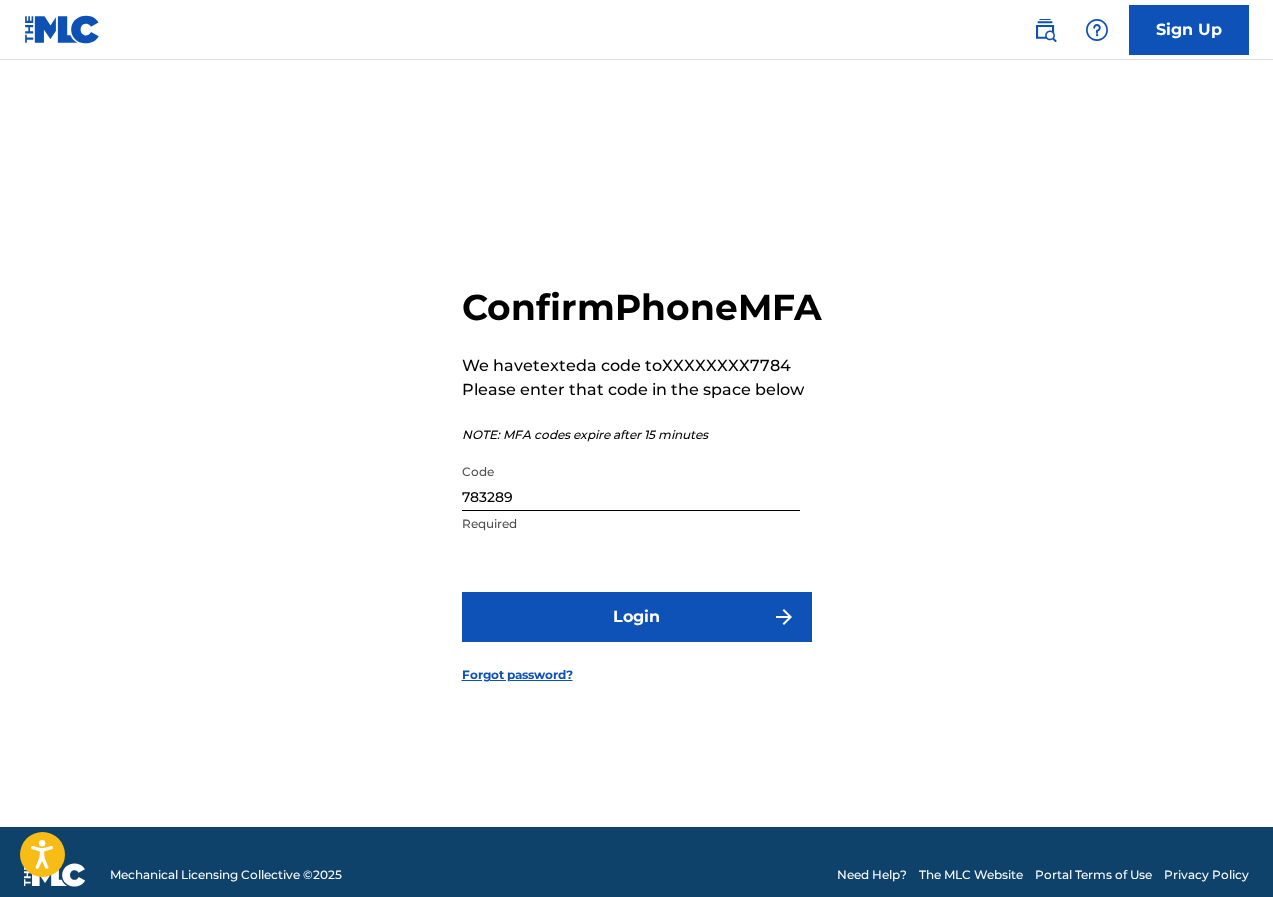click on "Login" at bounding box center (637, 617) 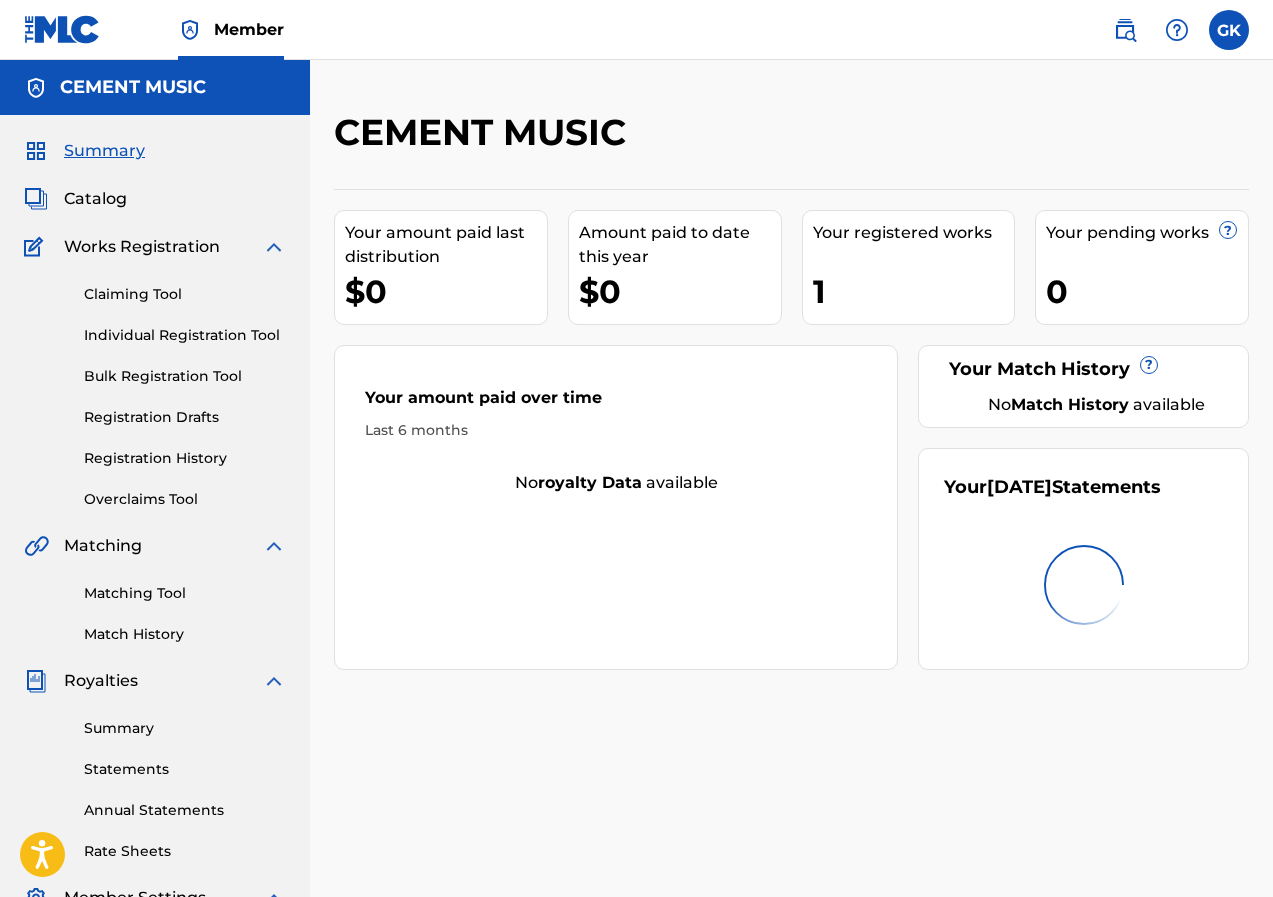 scroll, scrollTop: 0, scrollLeft: 0, axis: both 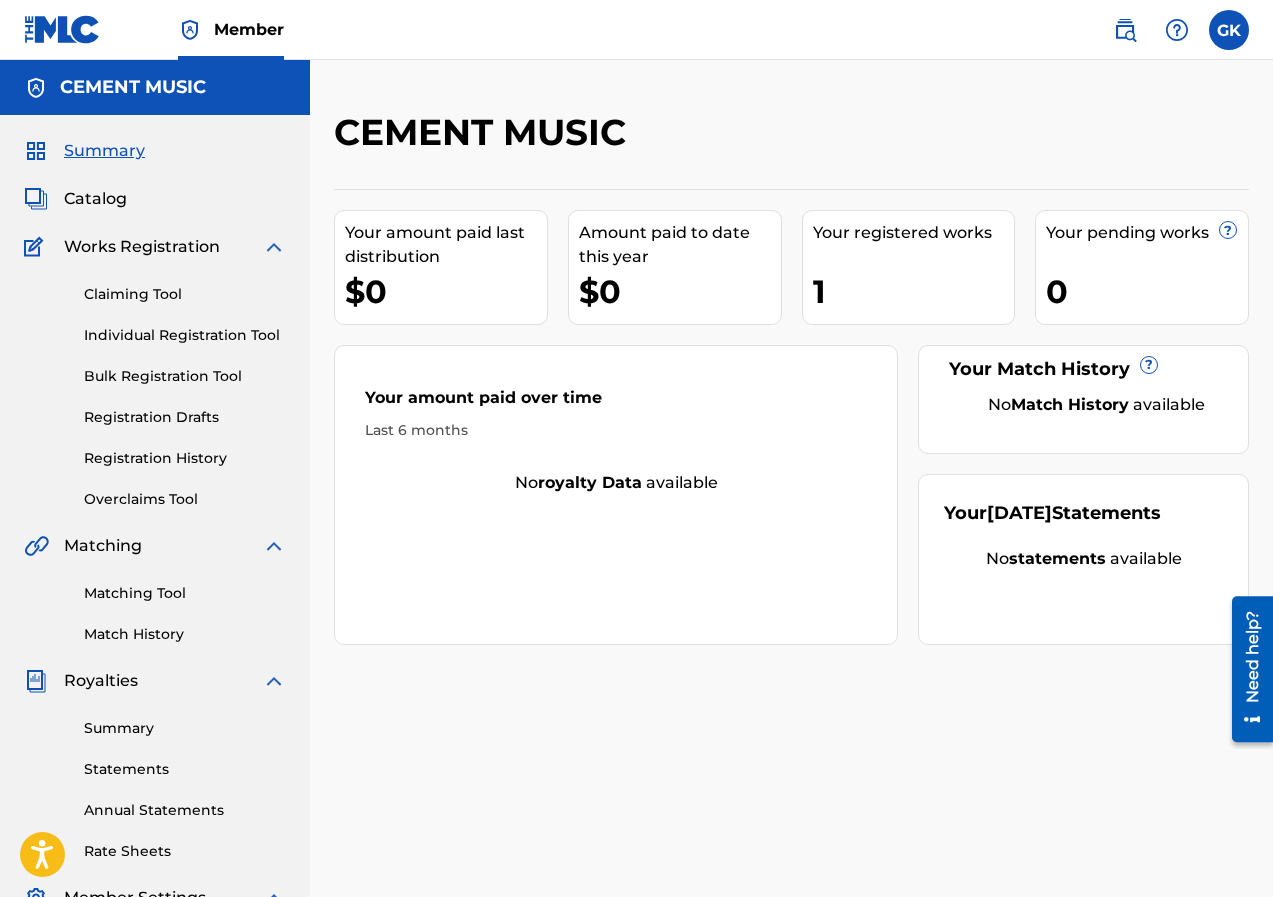 click on "Registration History" at bounding box center (185, 458) 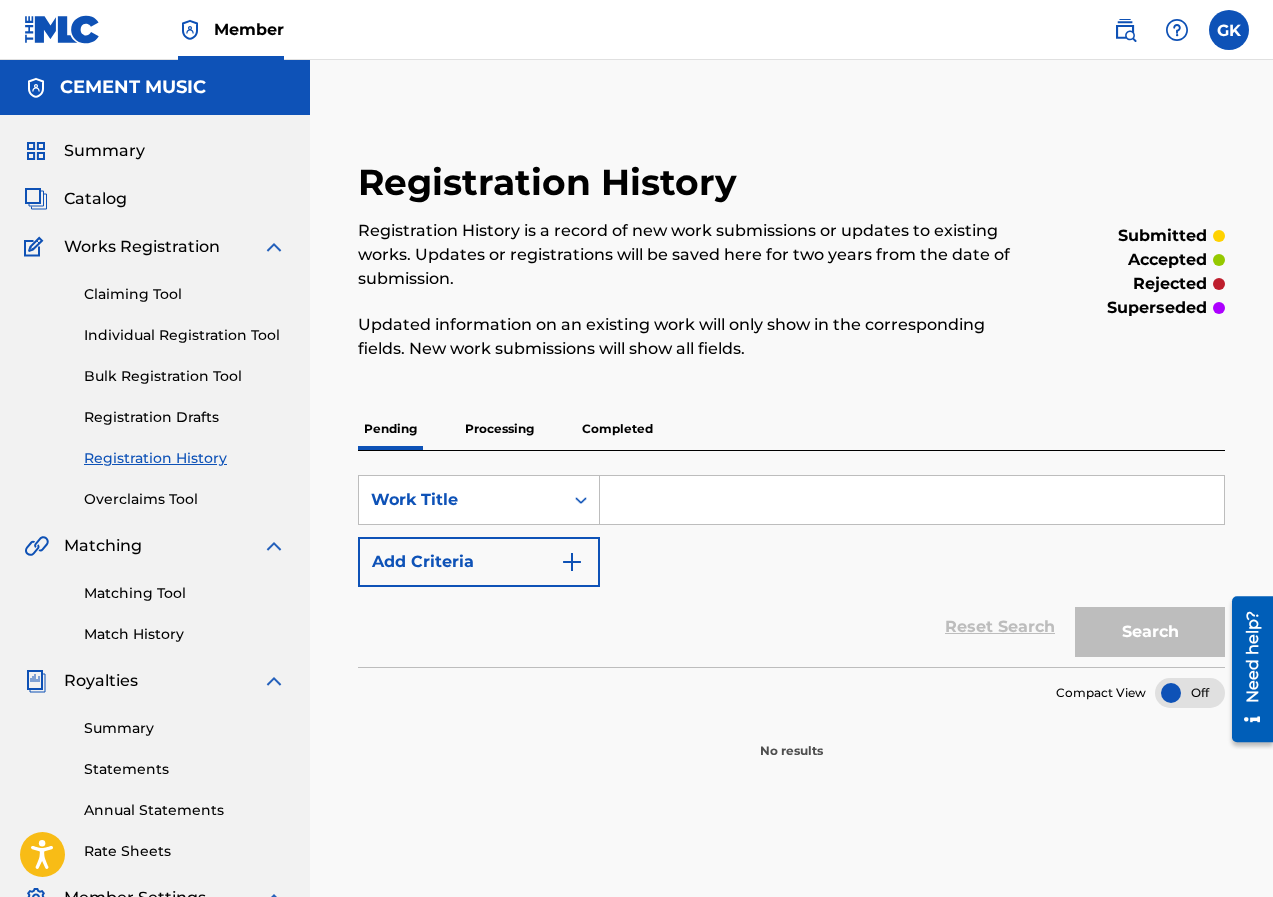 click on "Processing" at bounding box center [499, 429] 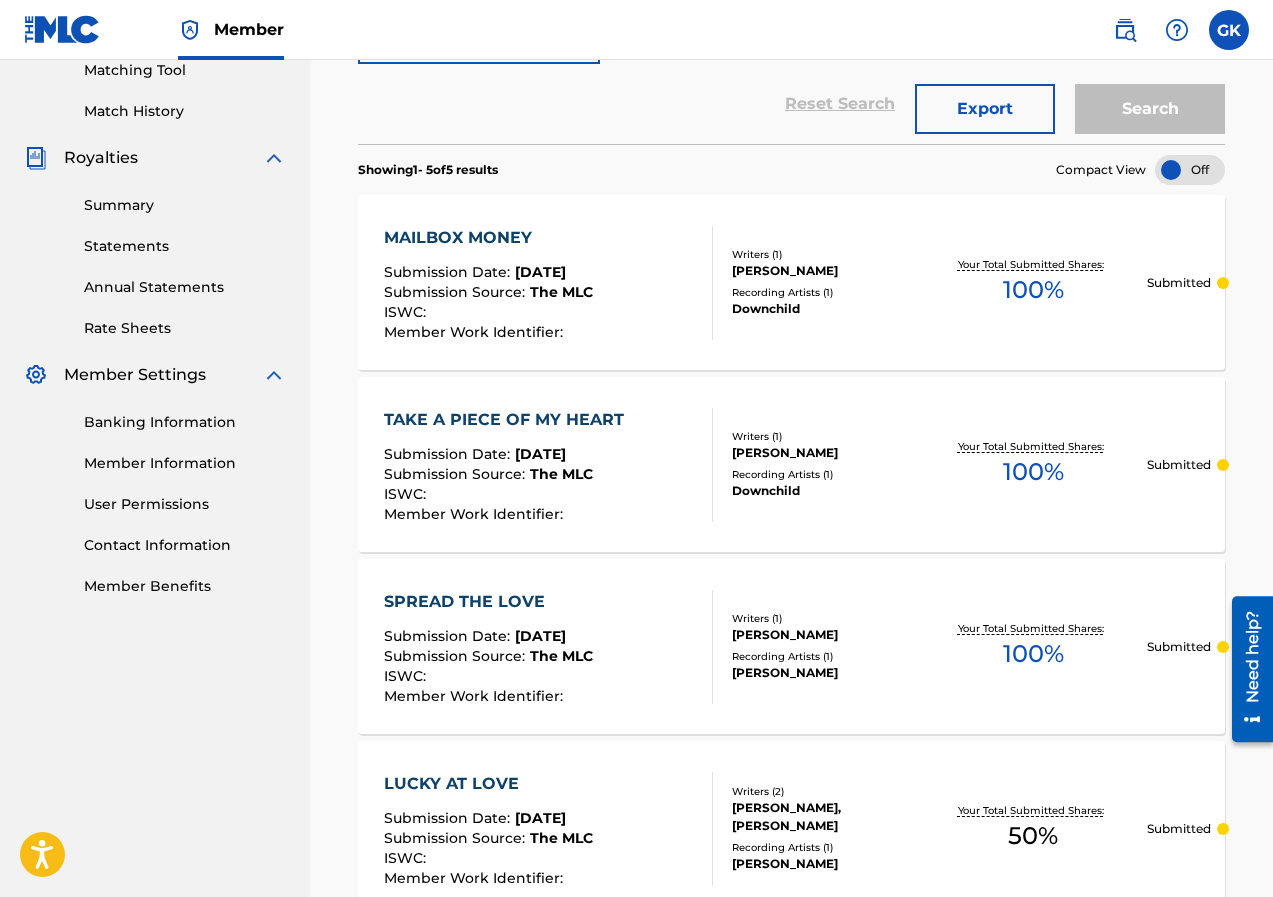 scroll, scrollTop: 524, scrollLeft: 0, axis: vertical 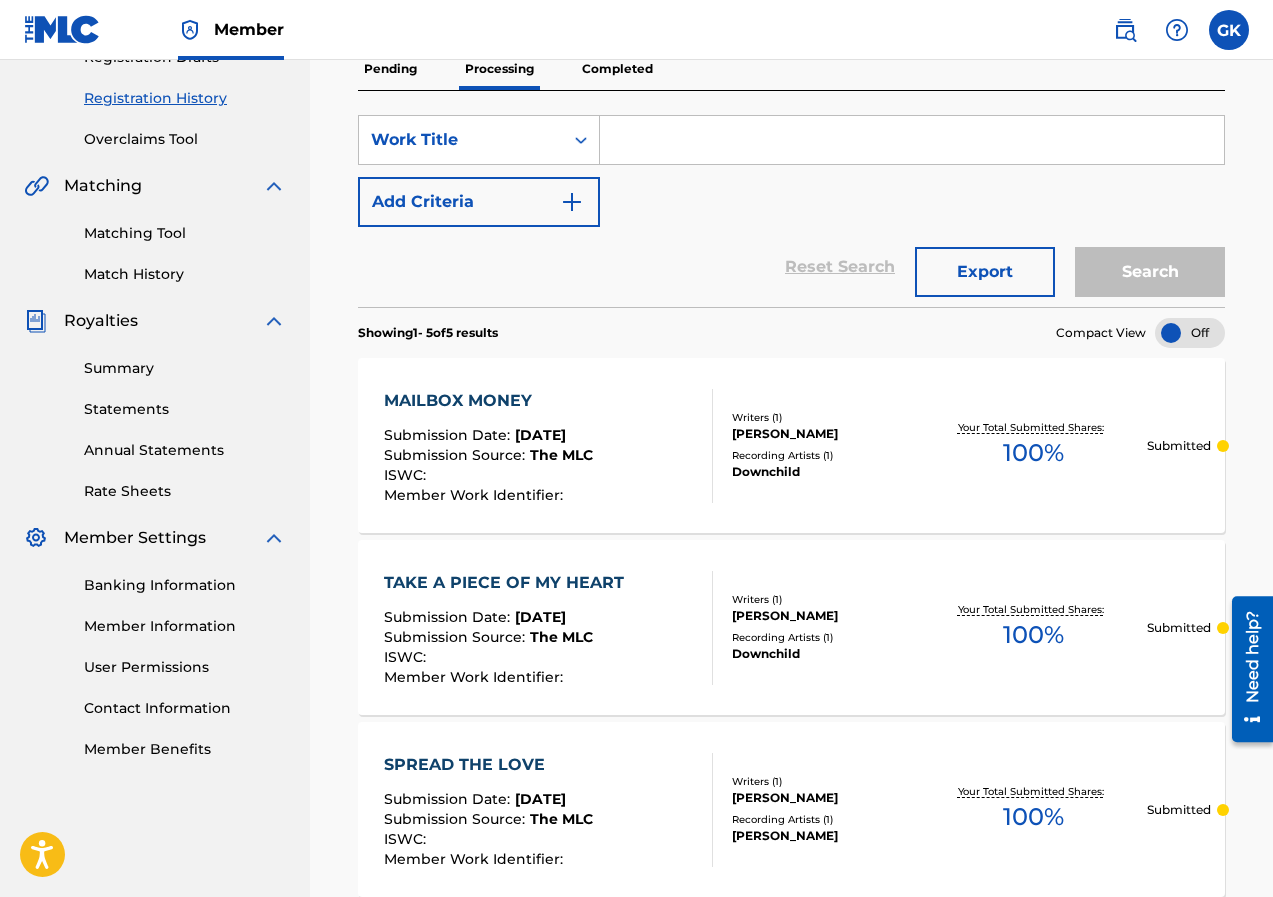 click on "Completed" at bounding box center [617, 69] 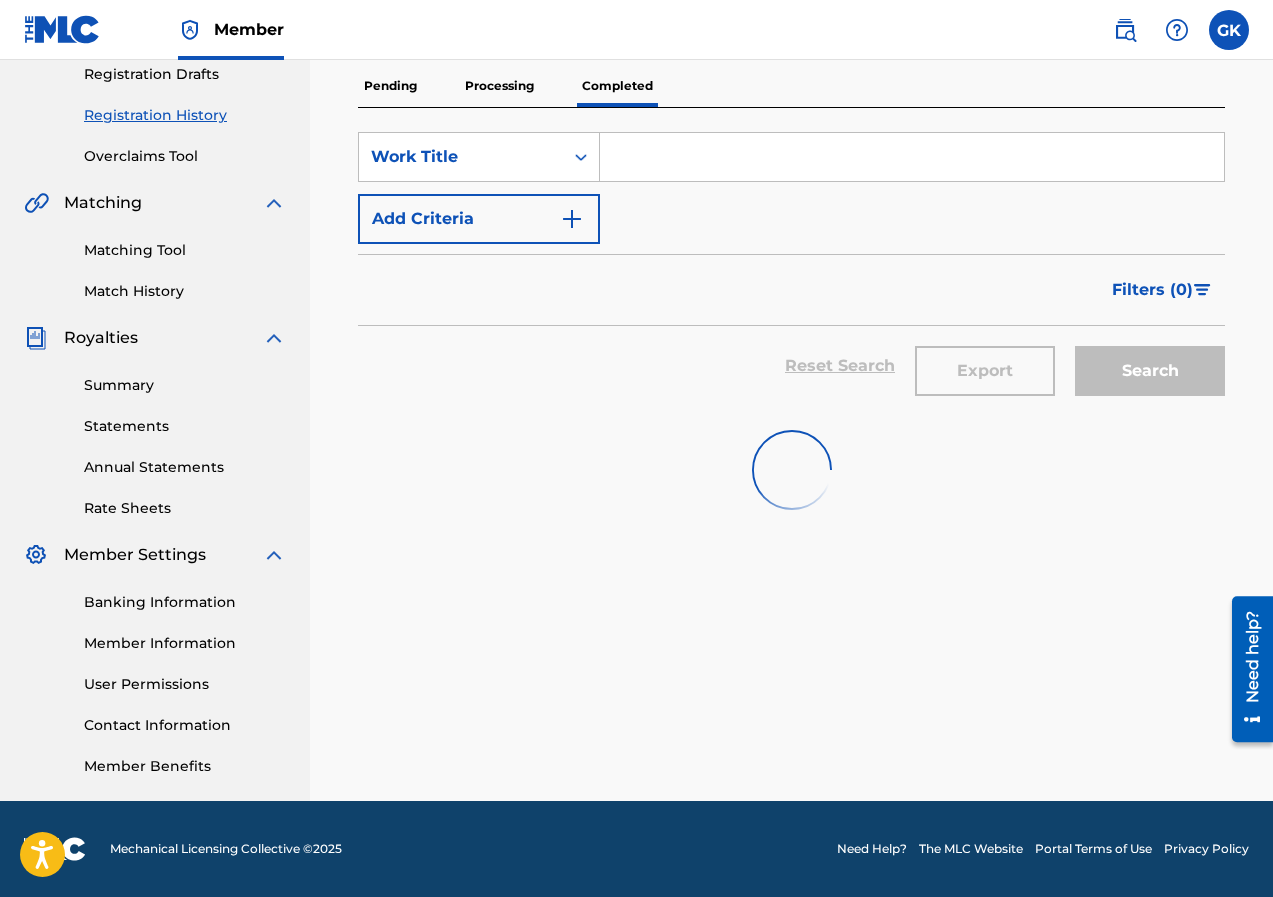 scroll, scrollTop: 0, scrollLeft: 0, axis: both 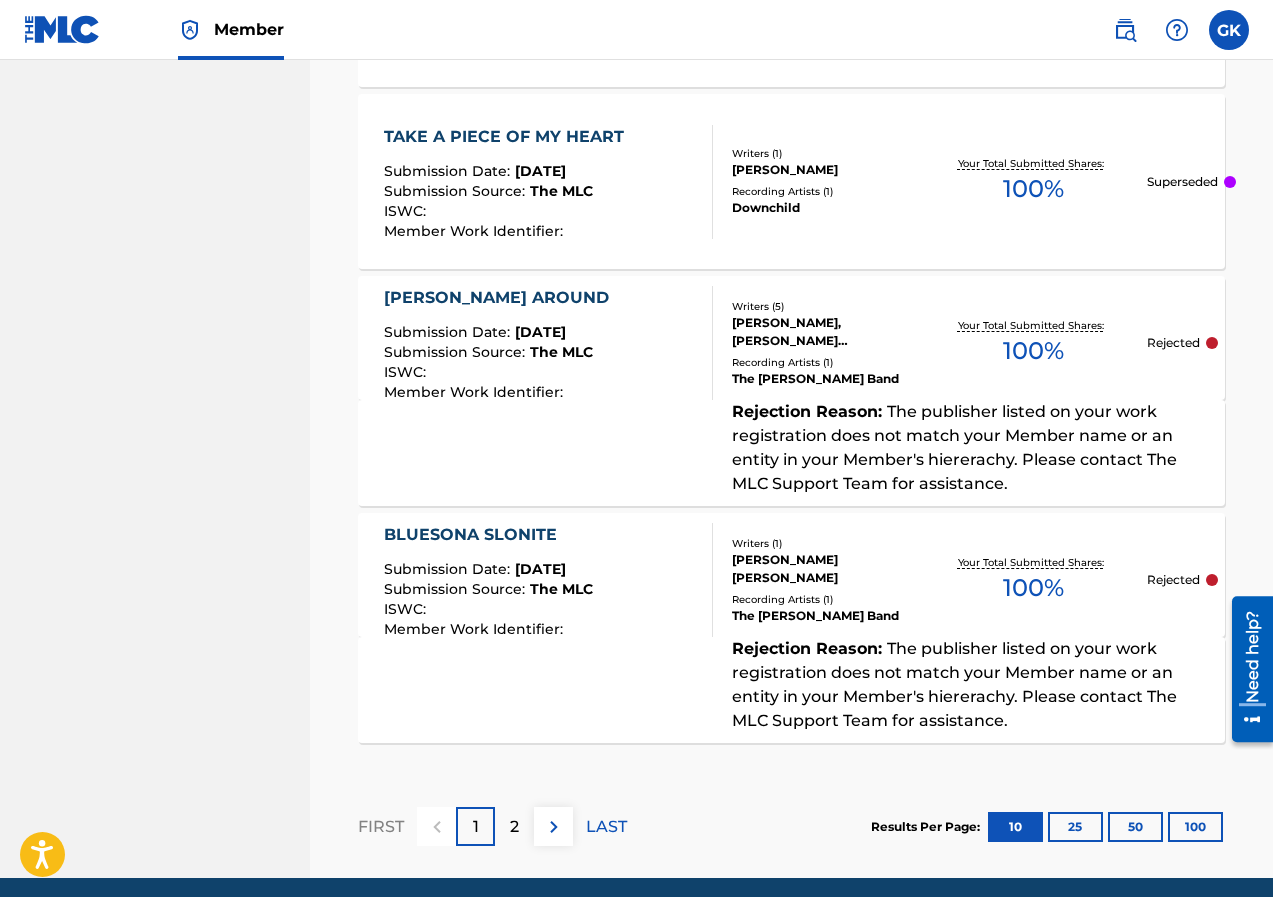 drag, startPoint x: 1271, startPoint y: 653, endPoint x: 1264, endPoint y: 711, distance: 58.420887 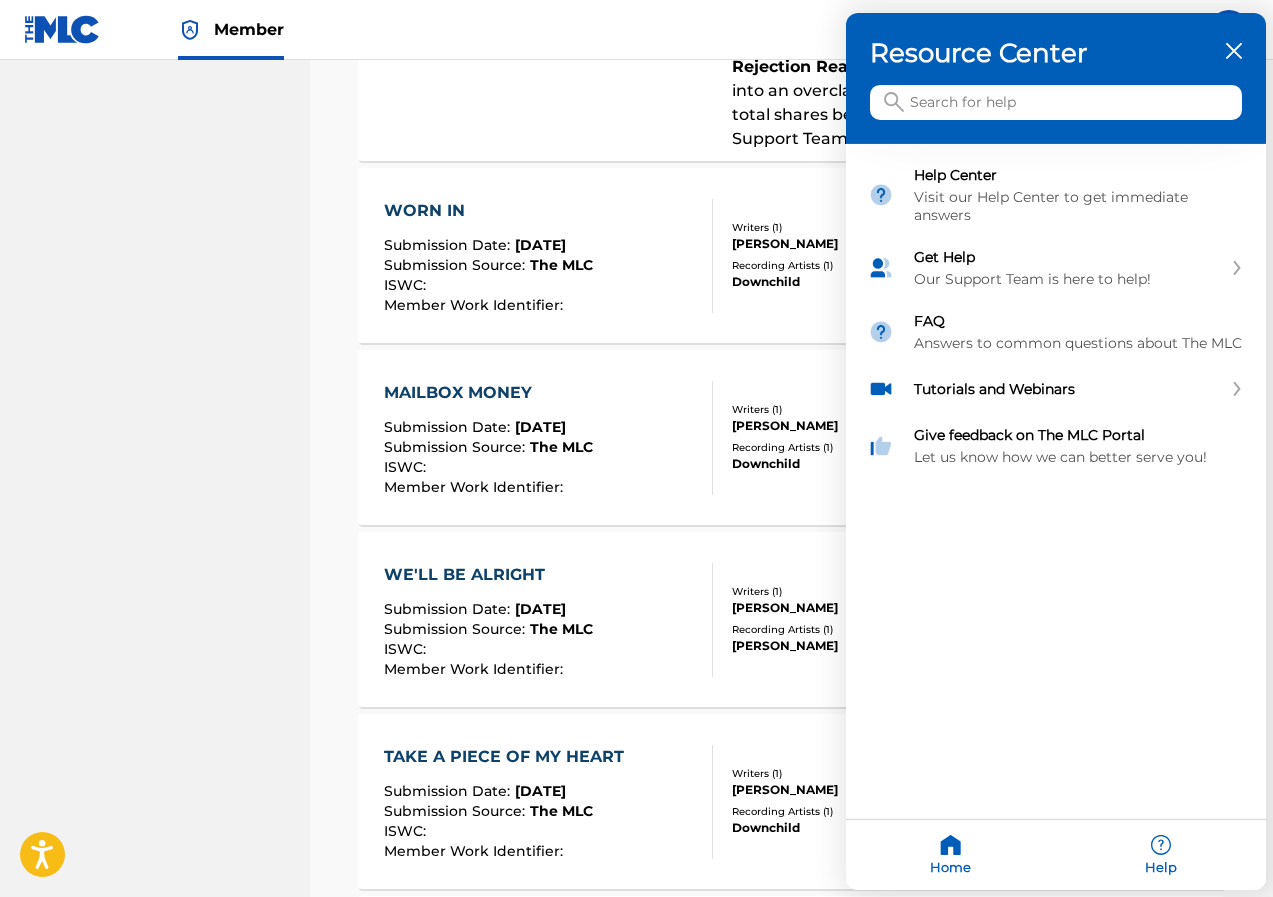 scroll, scrollTop: 1337, scrollLeft: 0, axis: vertical 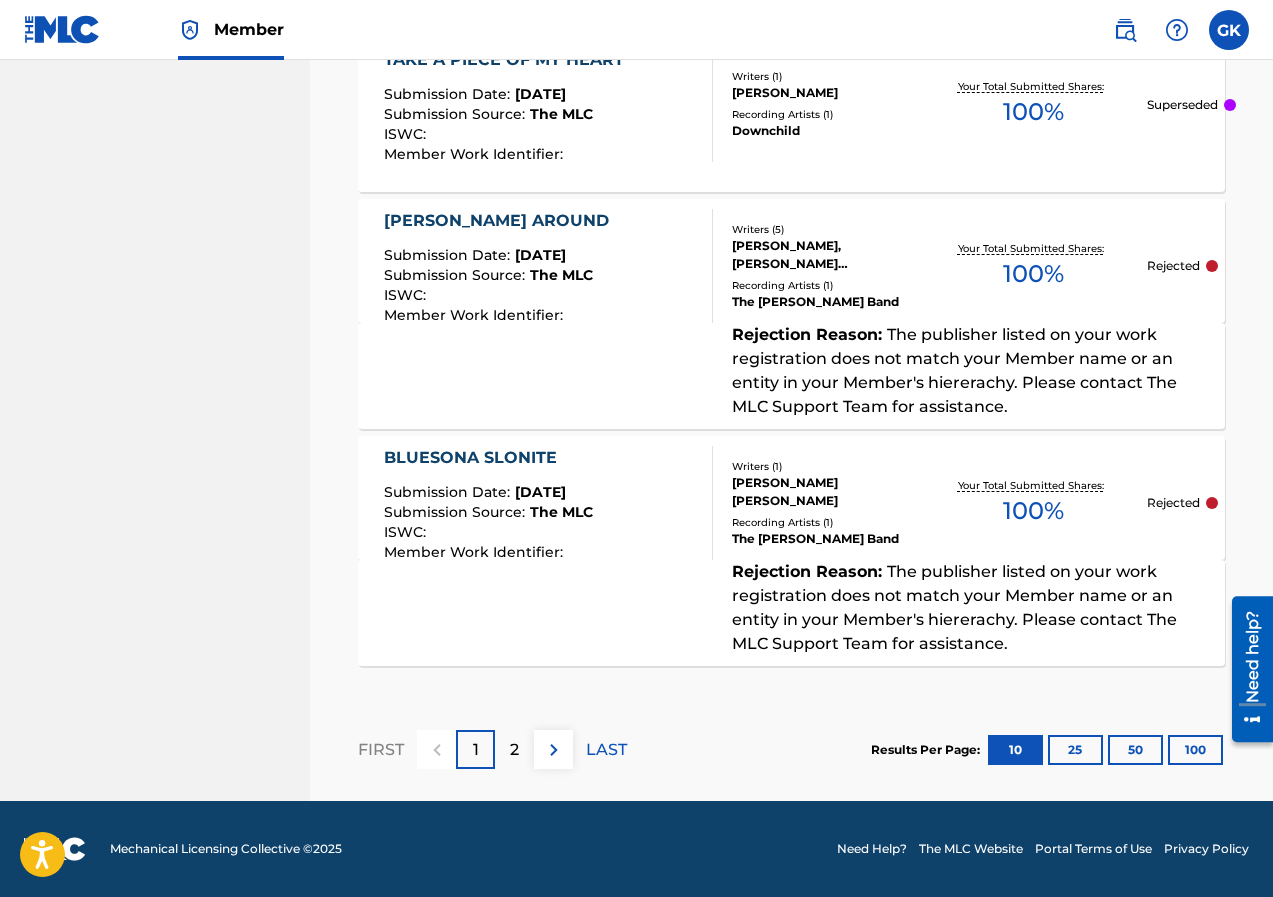 click on "2" at bounding box center (514, 750) 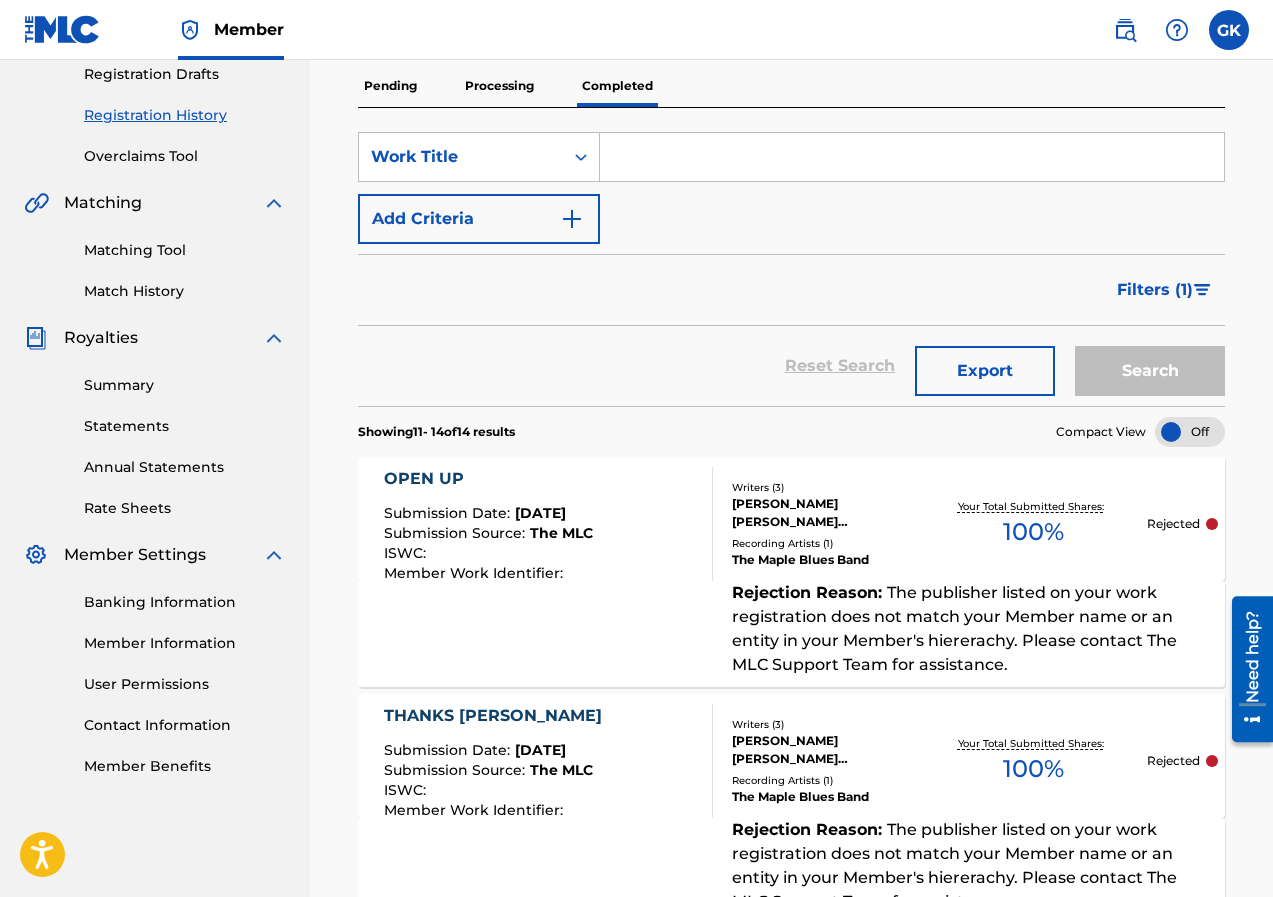 scroll, scrollTop: 1075, scrollLeft: 0, axis: vertical 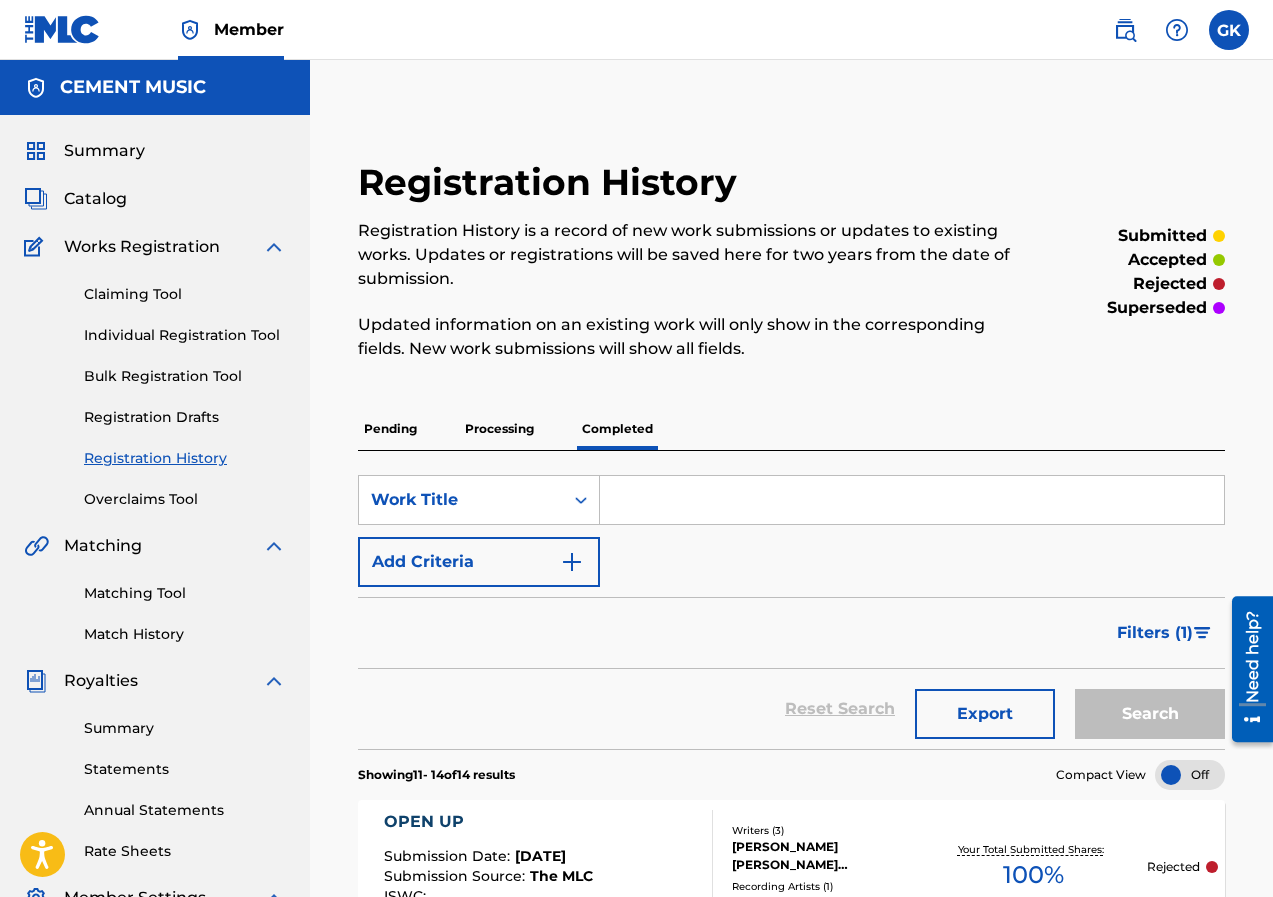 click on "Pending" at bounding box center (390, 429) 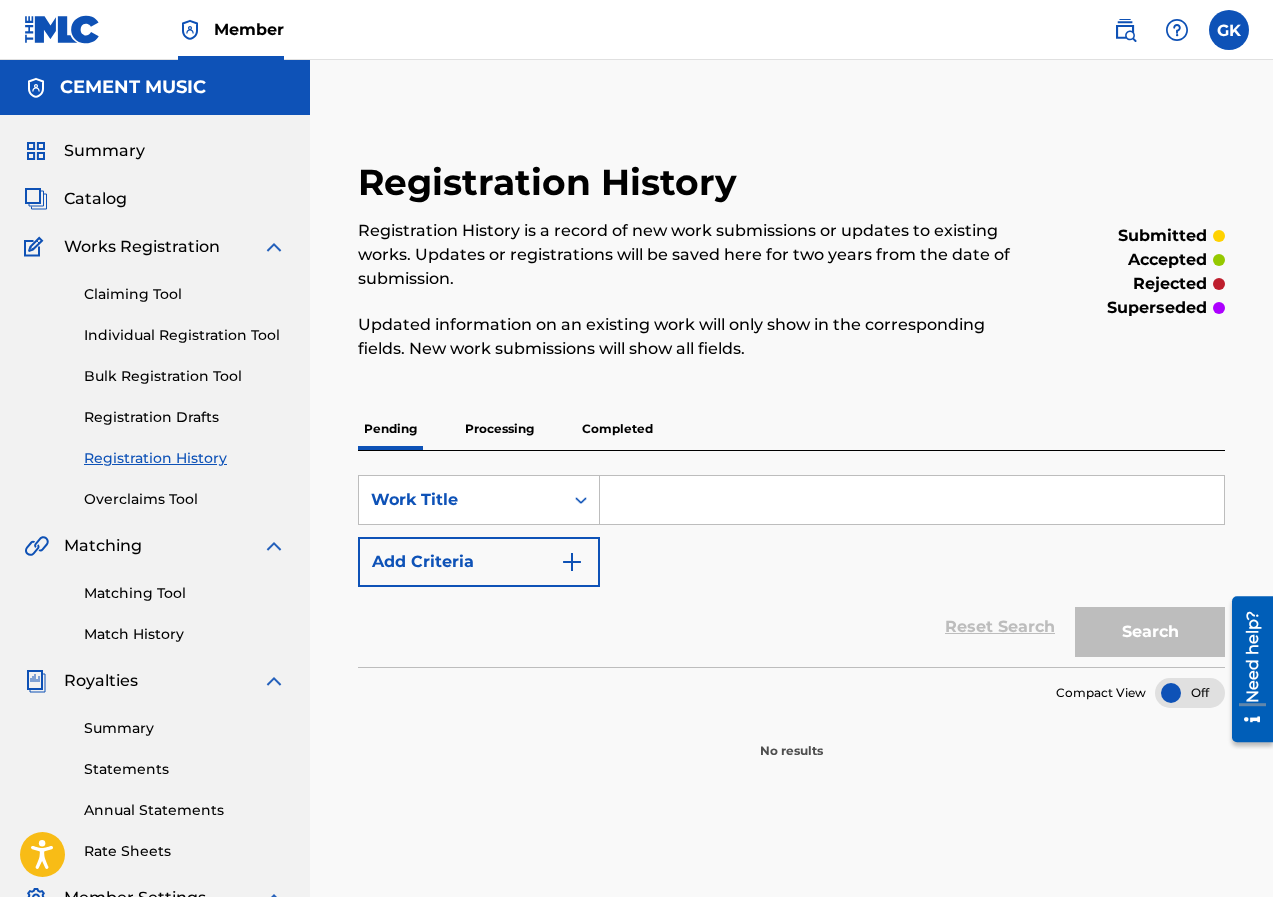 click on "Completed" at bounding box center (617, 429) 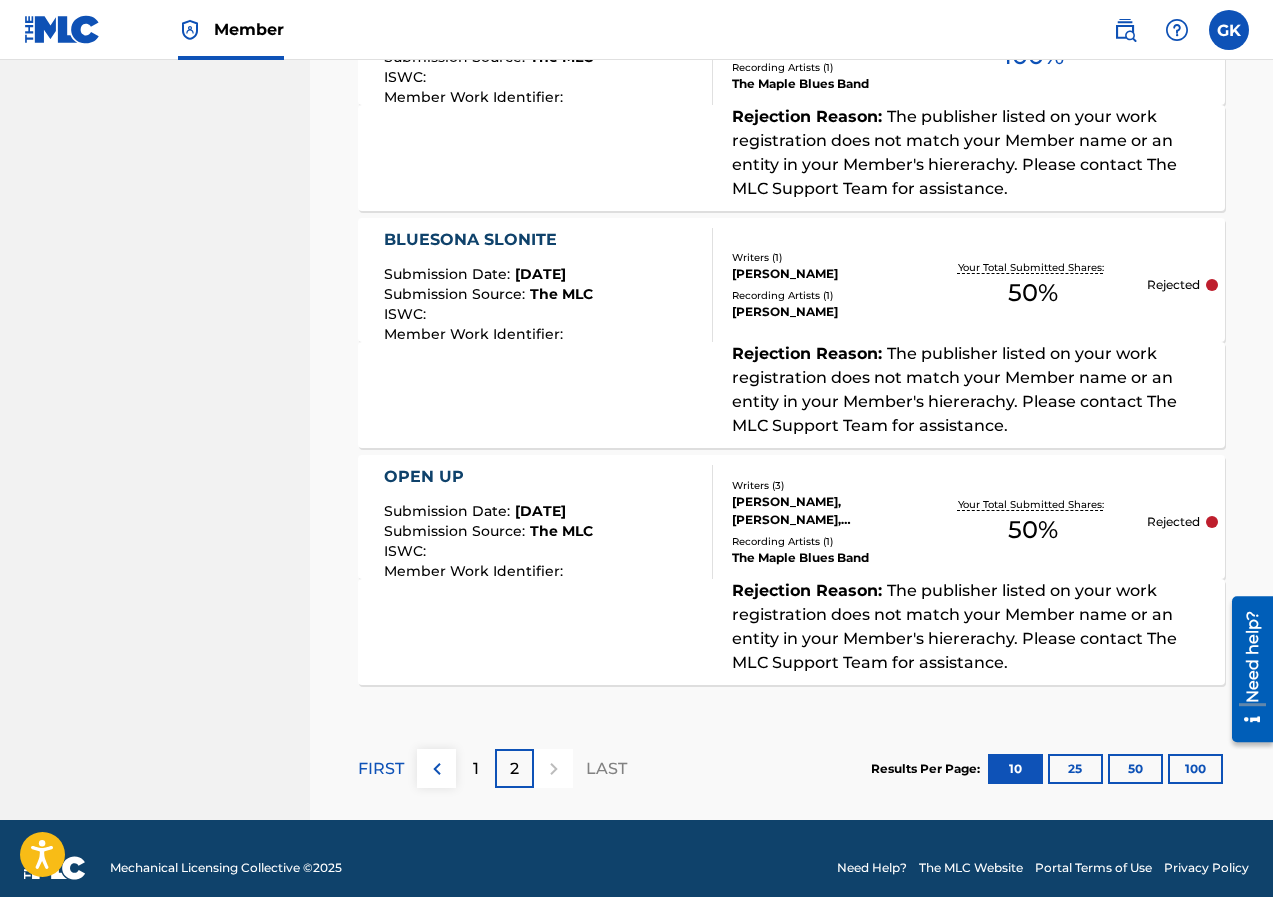 scroll, scrollTop: 1075, scrollLeft: 0, axis: vertical 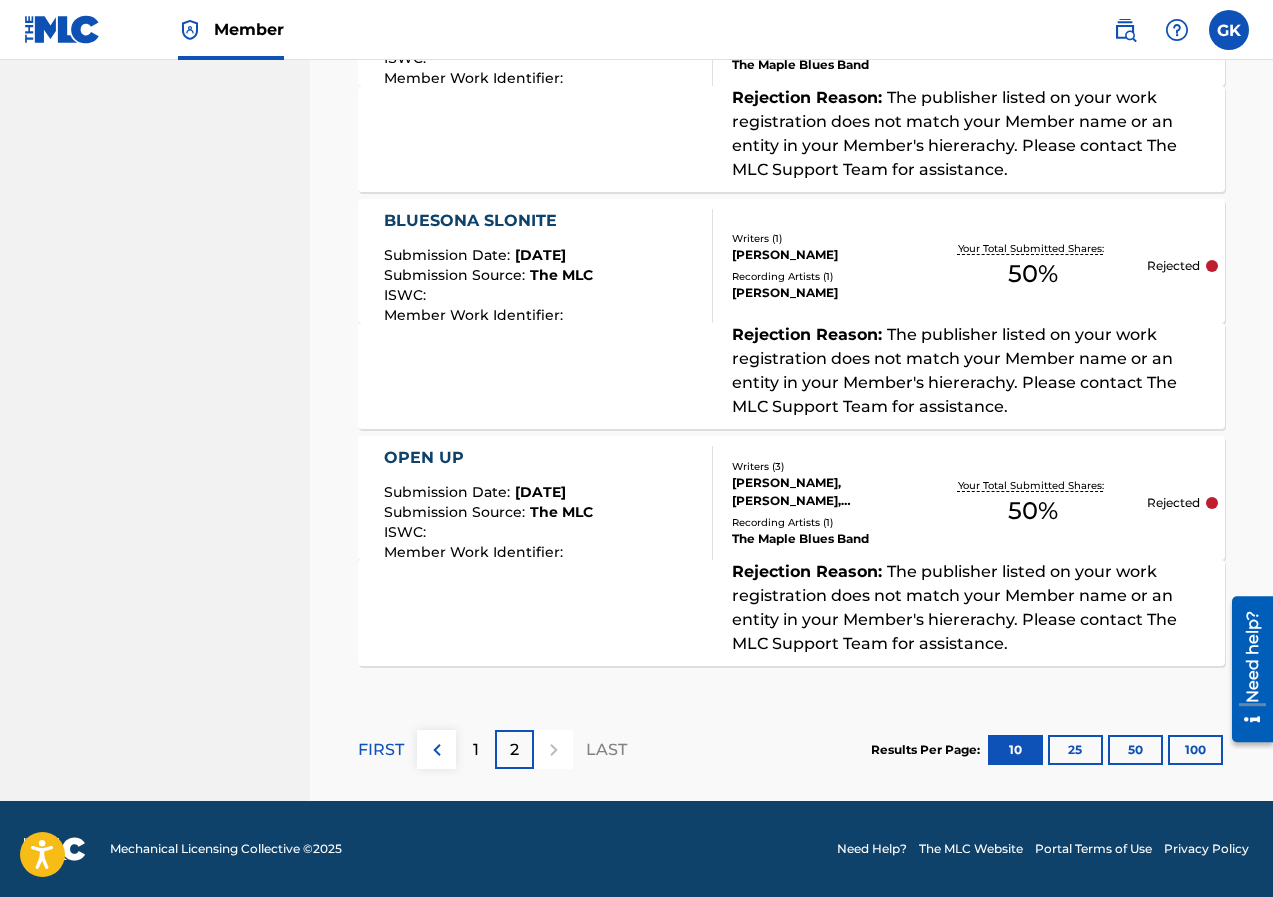 click on "1" at bounding box center [475, 749] 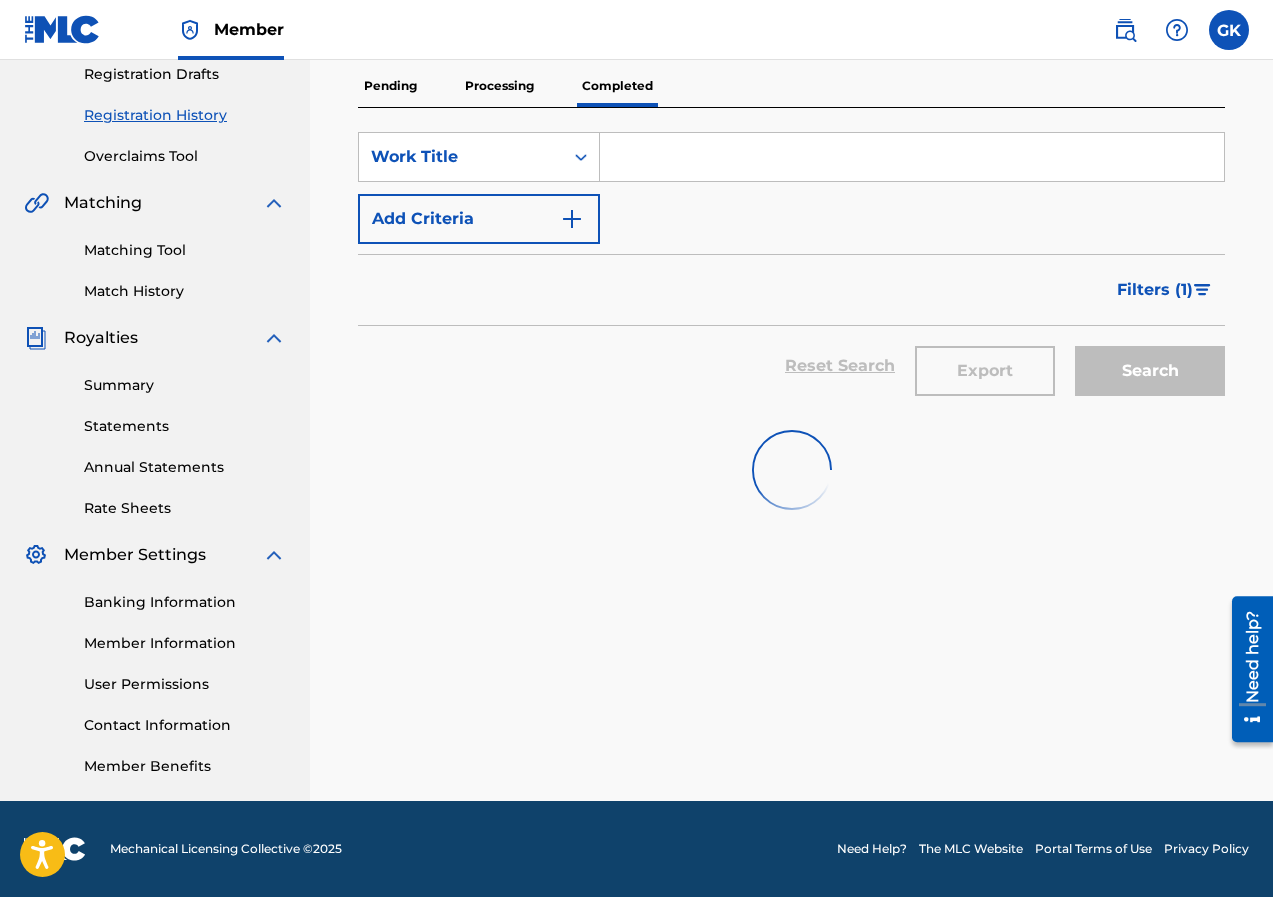 scroll, scrollTop: 1075, scrollLeft: 0, axis: vertical 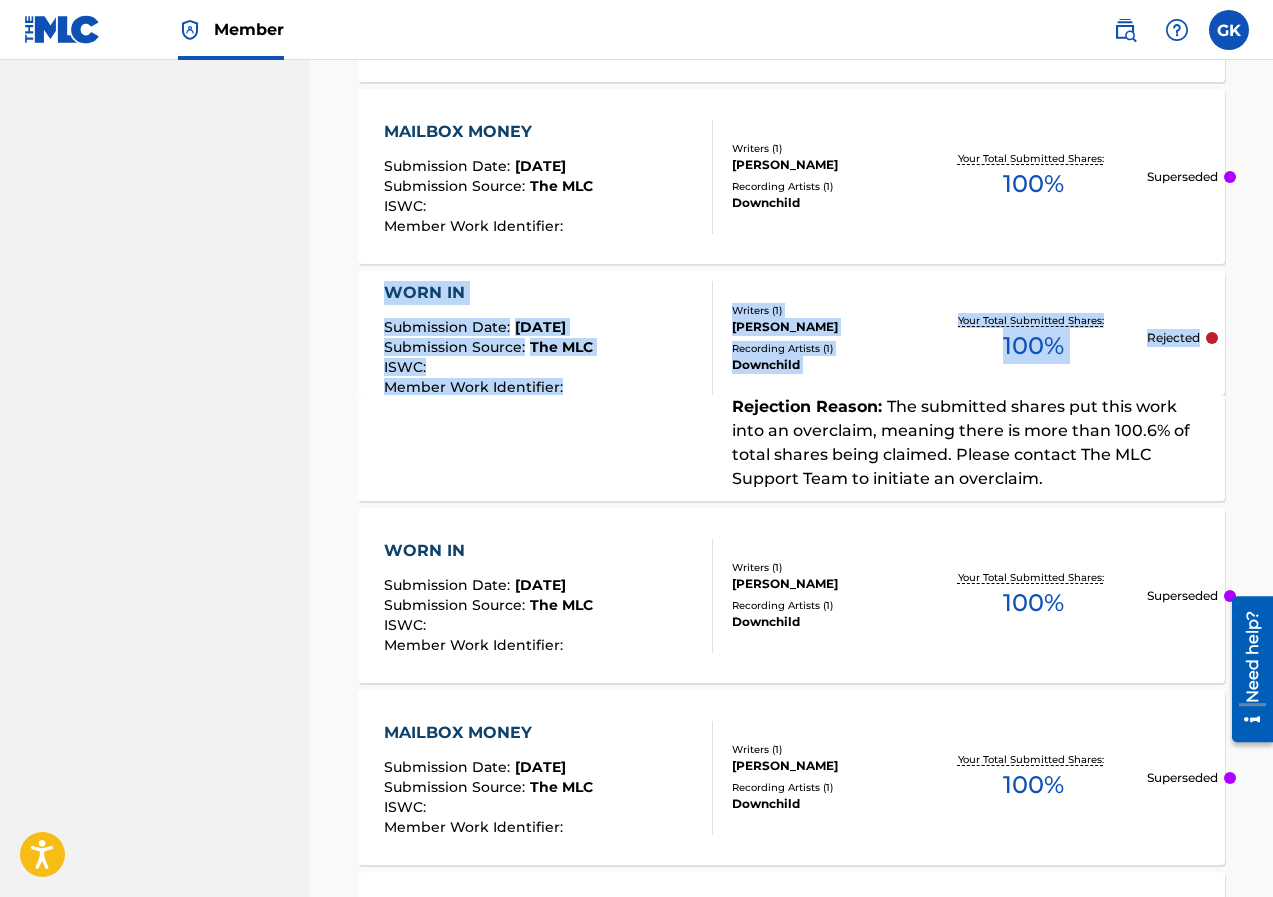 drag, startPoint x: 1271, startPoint y: 343, endPoint x: 1233, endPoint y: 191, distance: 156.67801 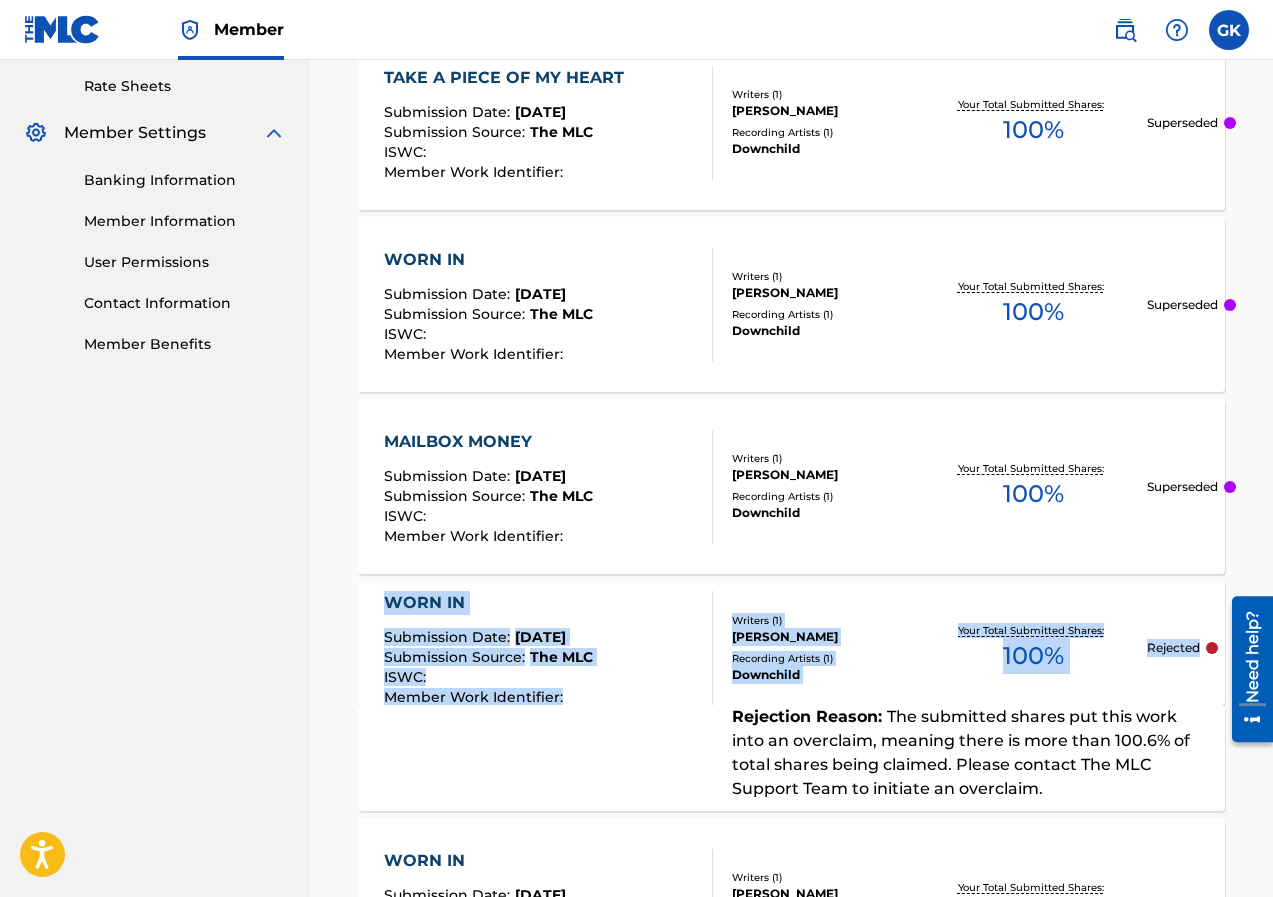scroll, scrollTop: 744, scrollLeft: 0, axis: vertical 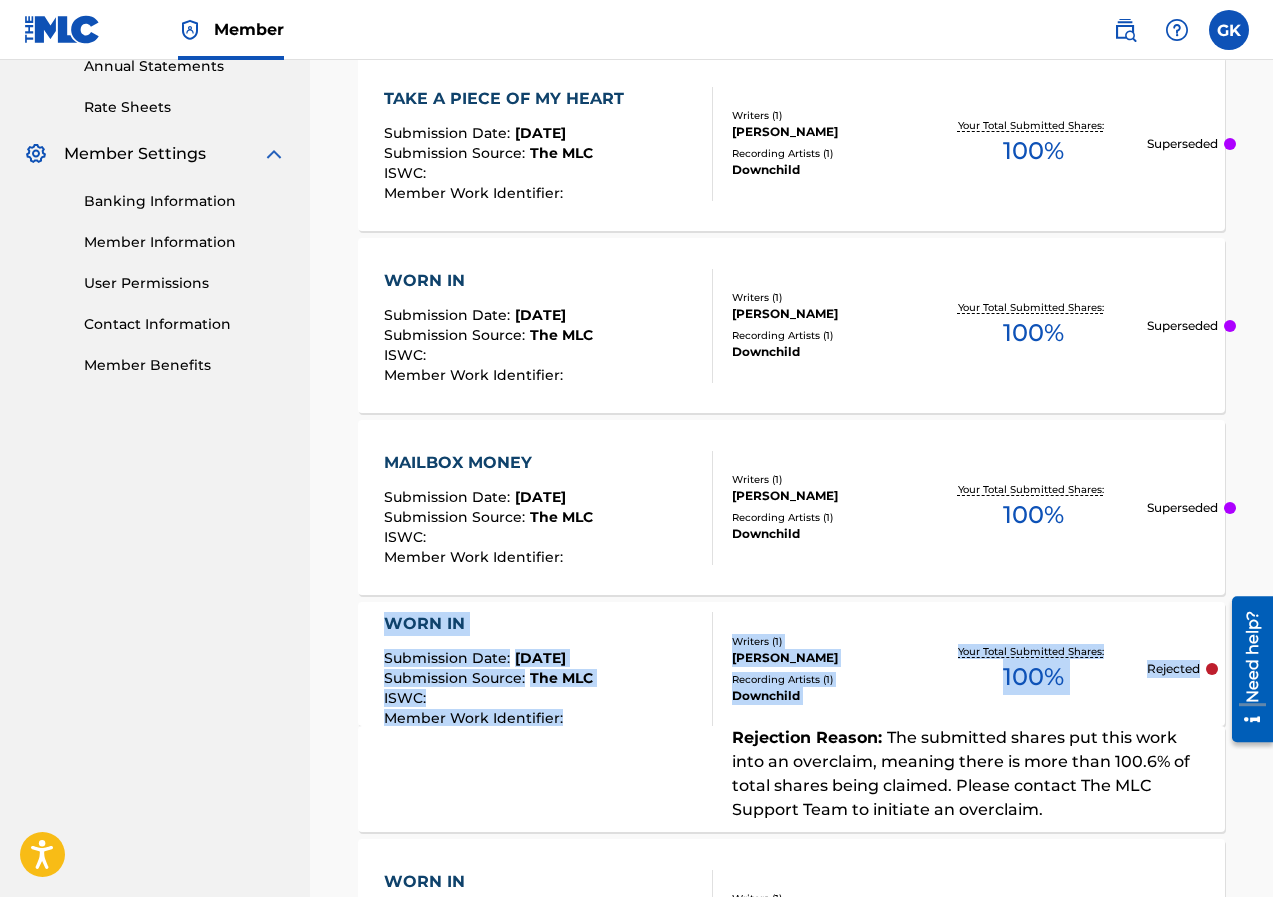 click on "WORN IN Submission Date : [DATE] Submission Source : The MLC ISWC : Member Work Identifier :" at bounding box center (548, 669) 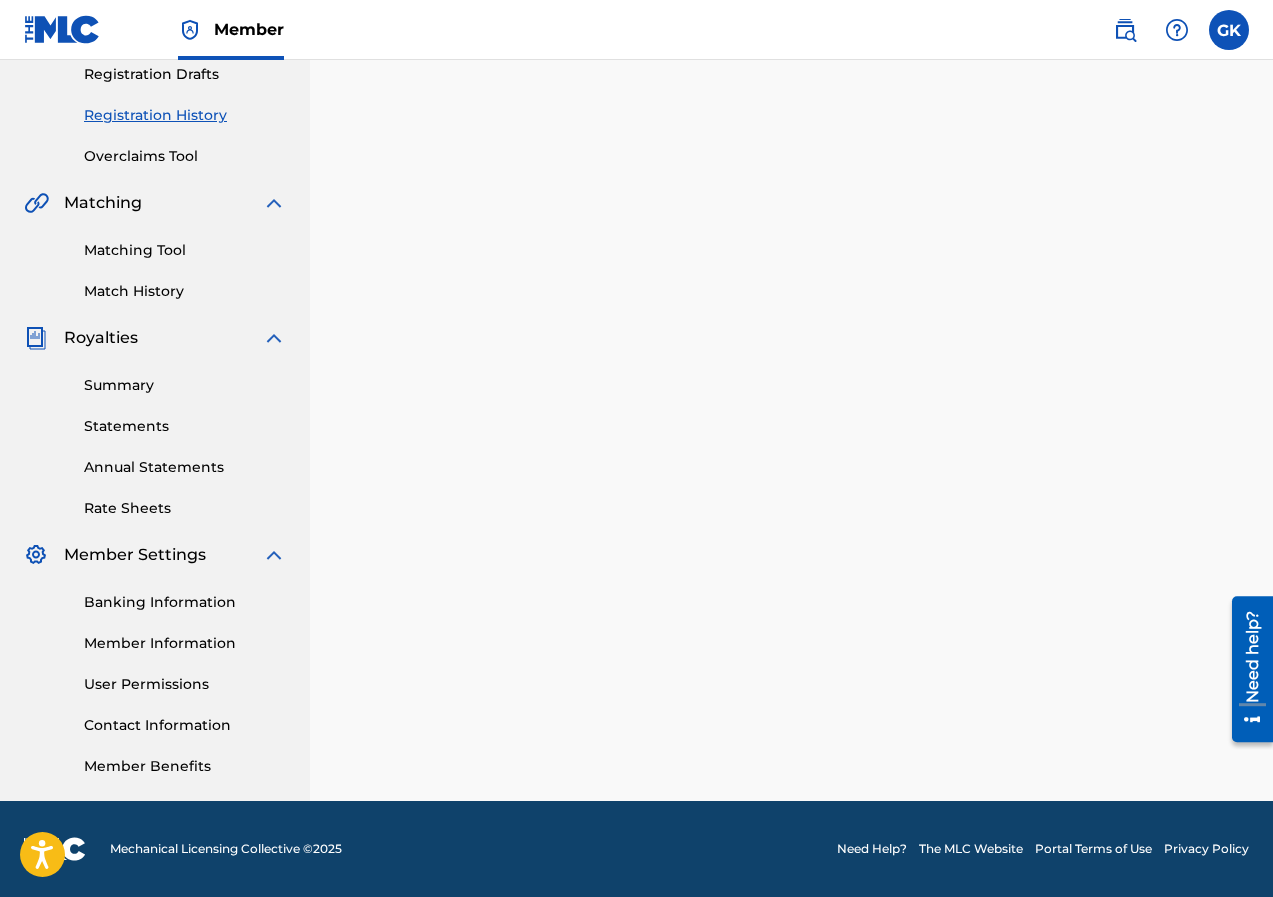 scroll, scrollTop: 0, scrollLeft: 0, axis: both 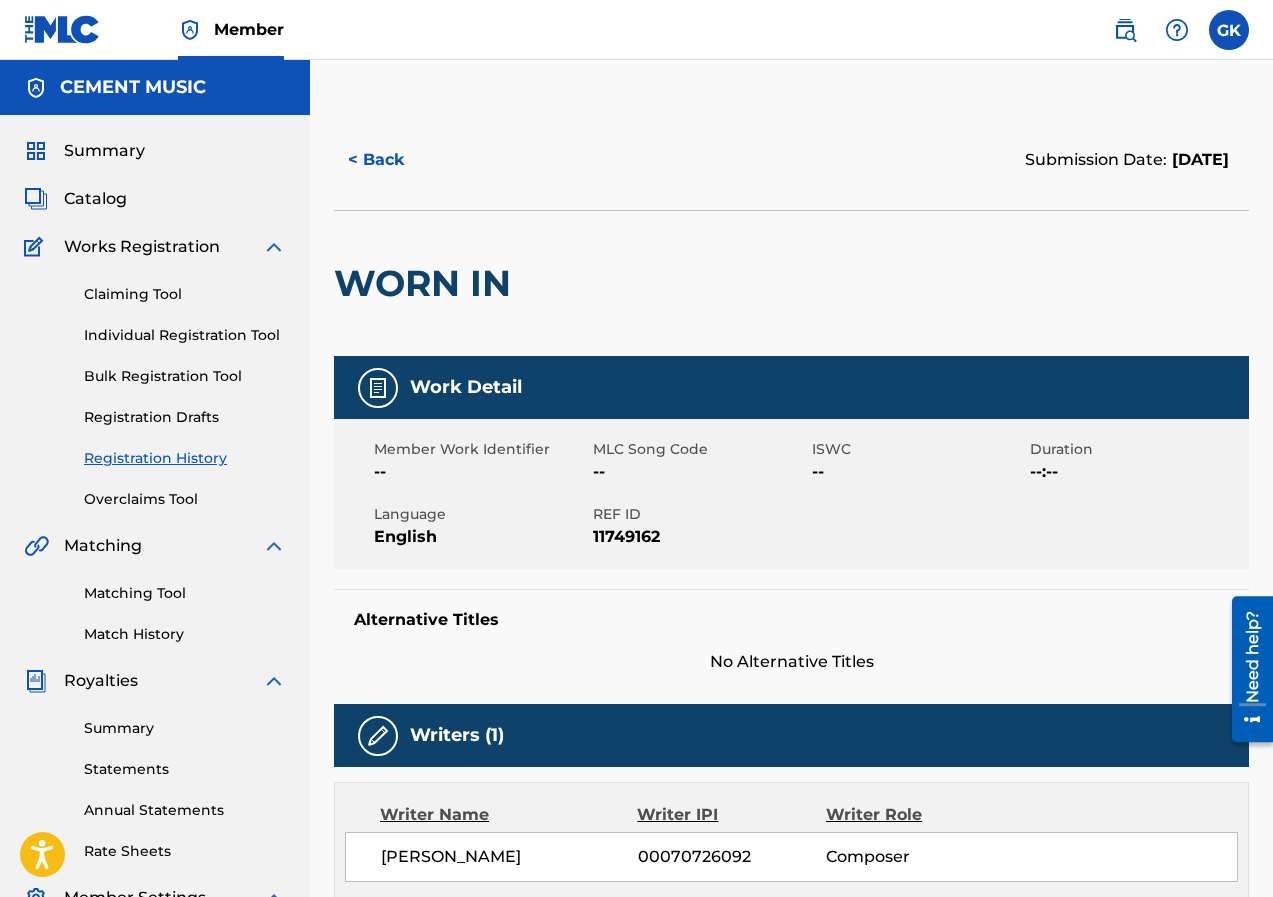 click on "Bulk Registration Tool" at bounding box center (185, 376) 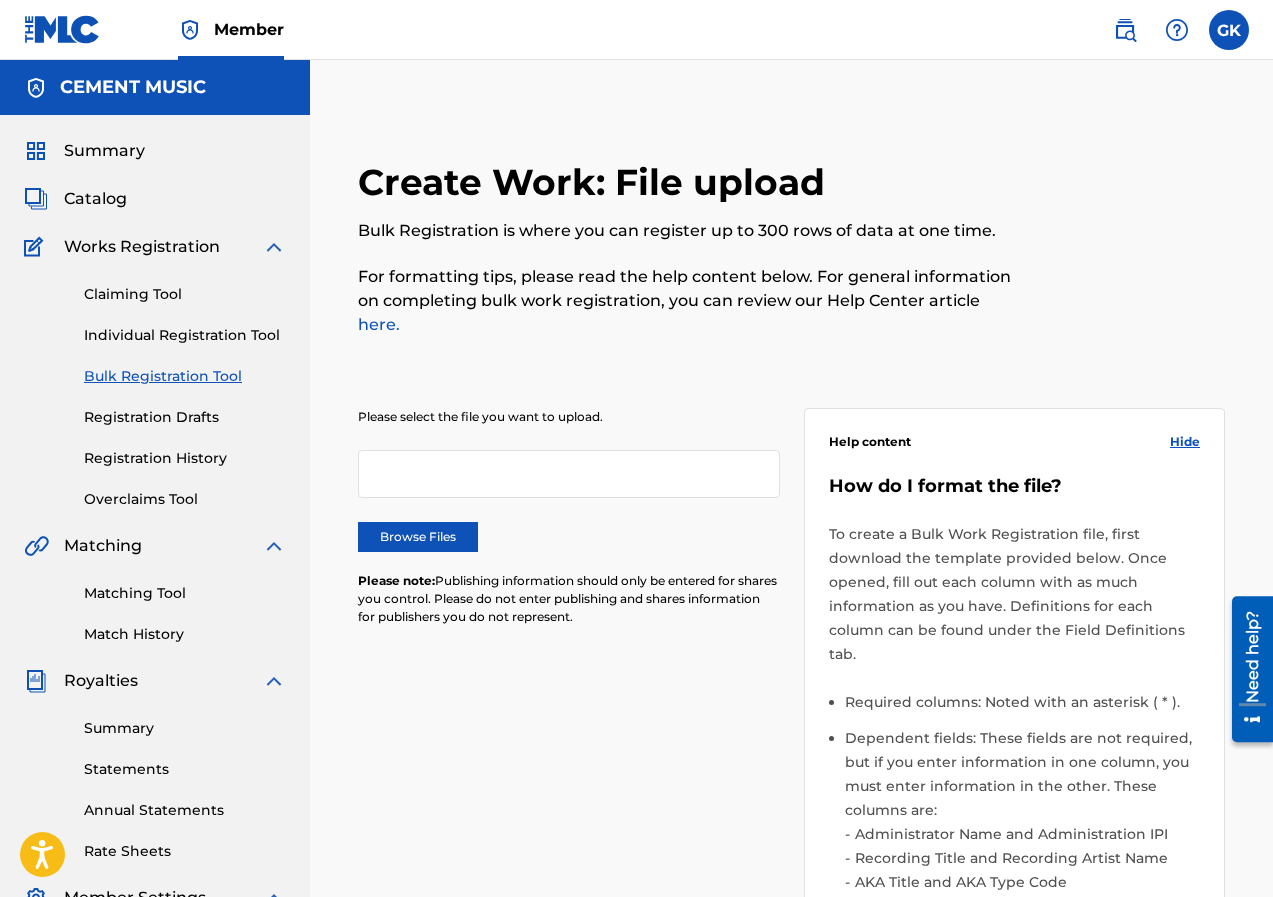 click on "Hide" at bounding box center [1185, 442] 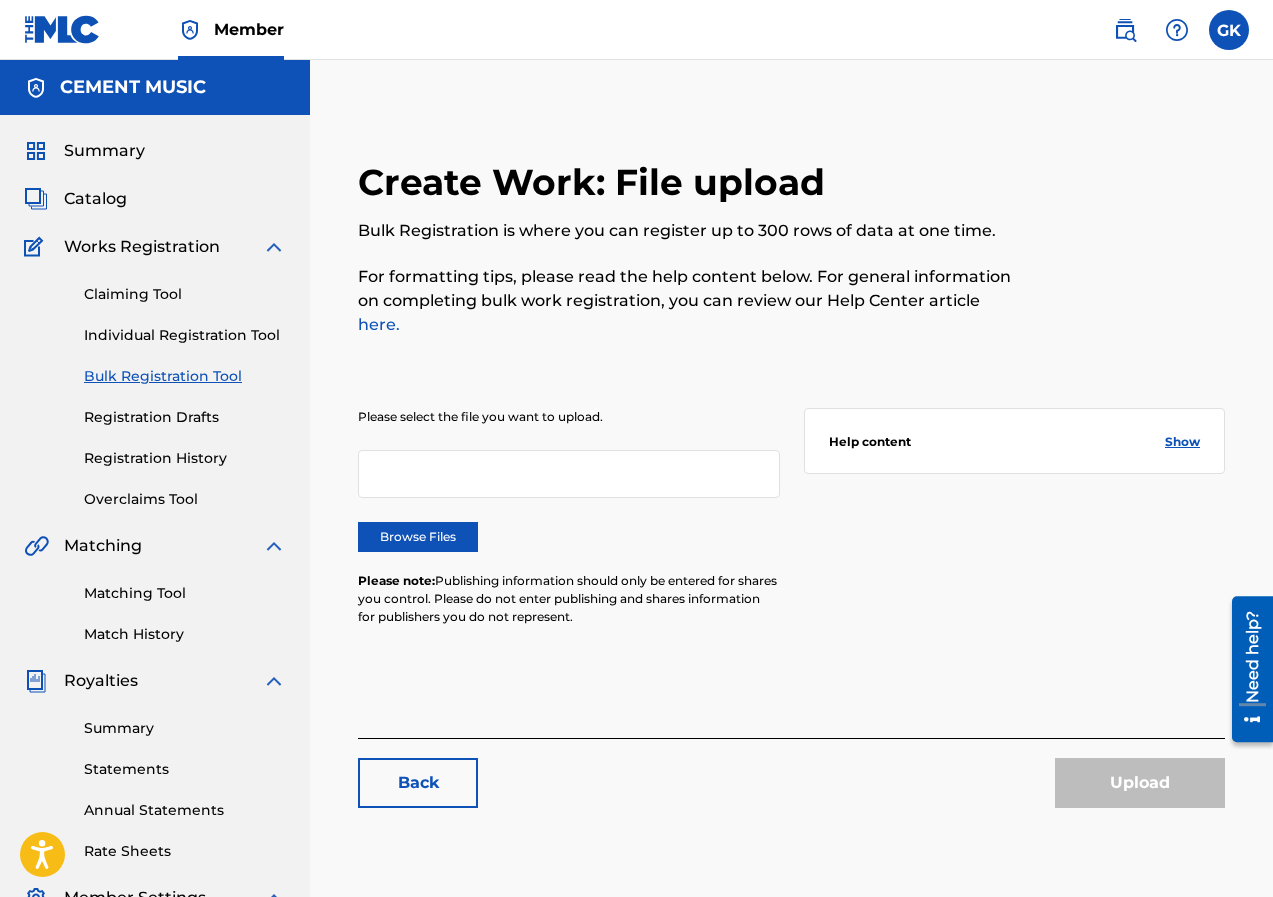 click on "Browse Files" at bounding box center (418, 537) 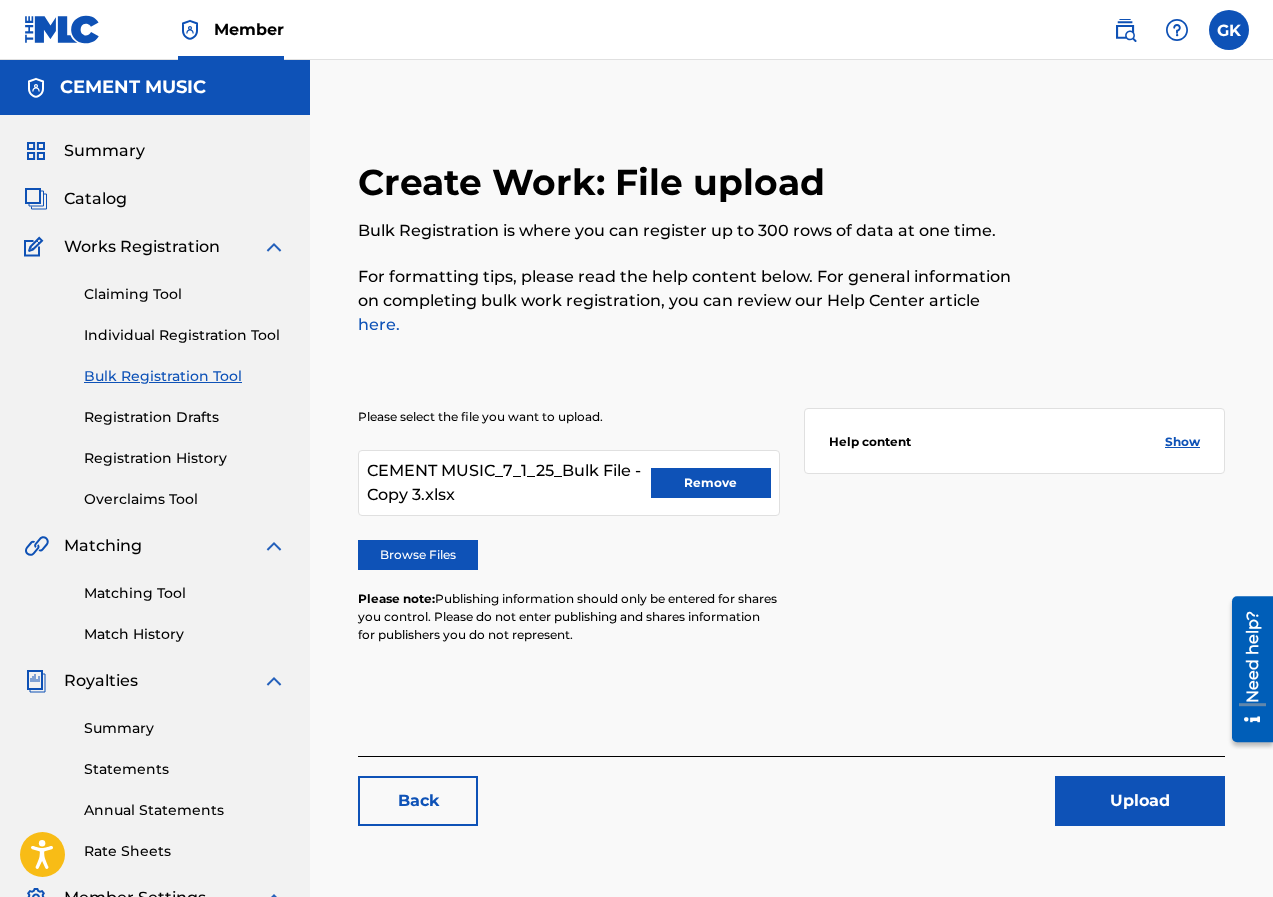 click on "Upload" at bounding box center (1140, 801) 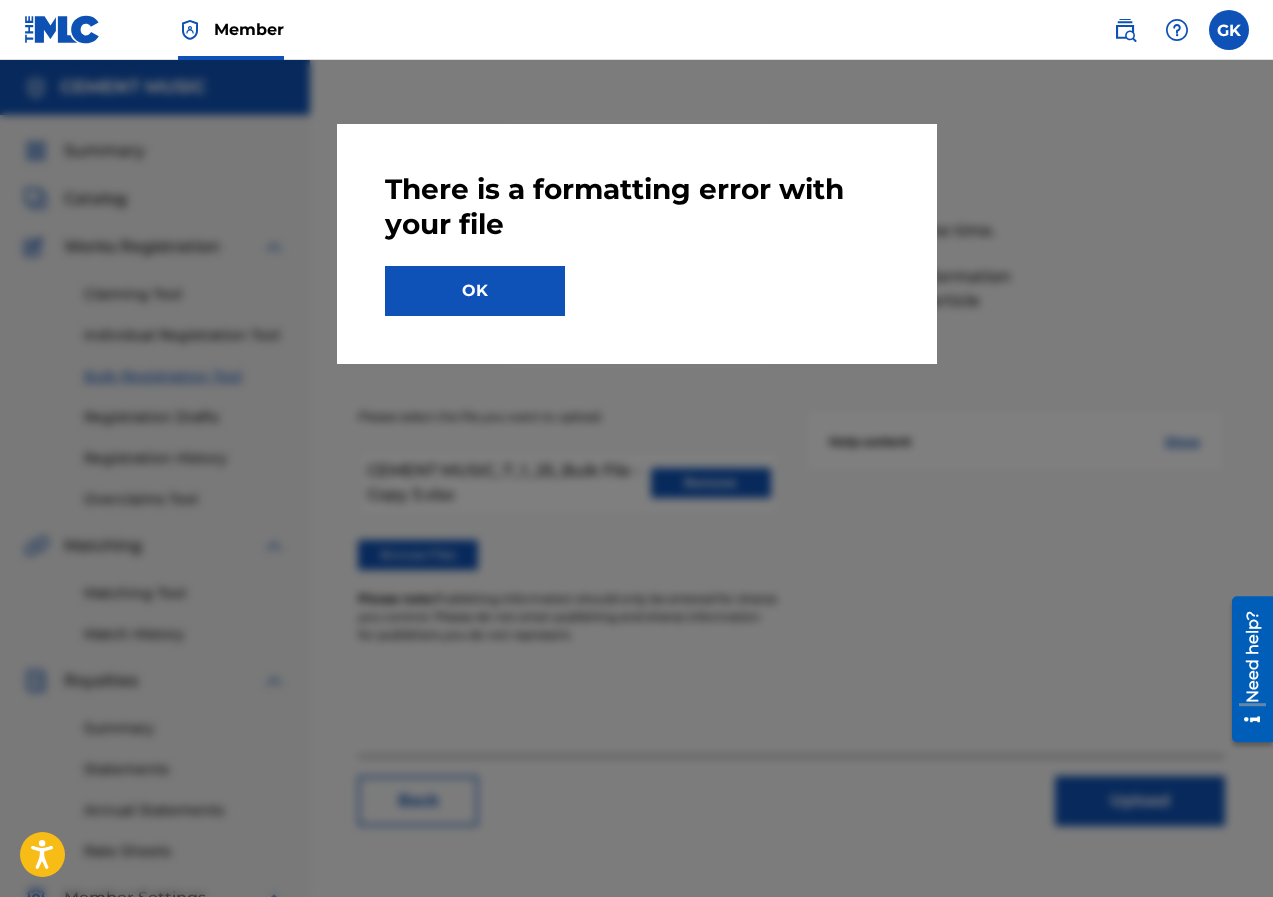 click on "OK" at bounding box center (475, 291) 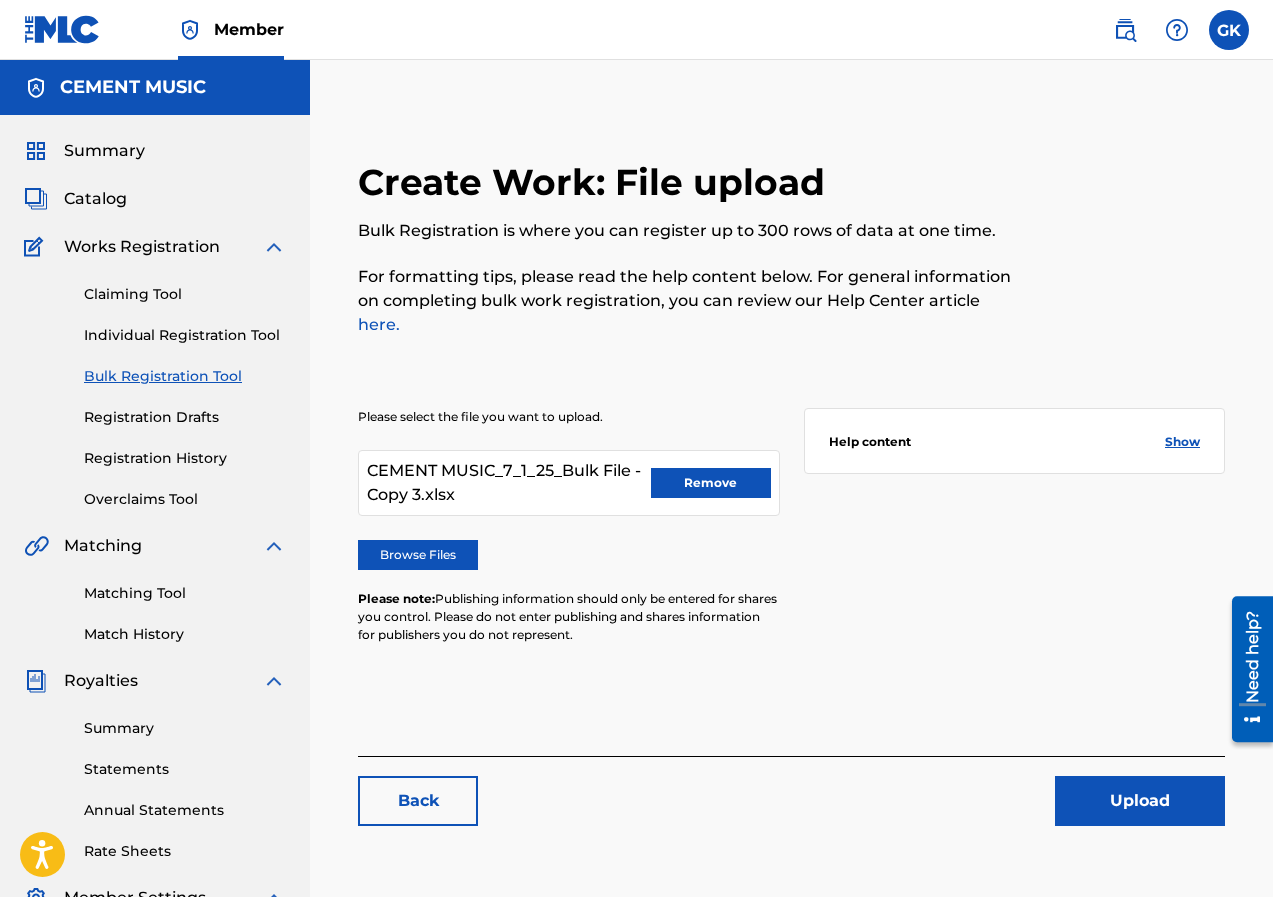 click on "Registration History" at bounding box center (185, 458) 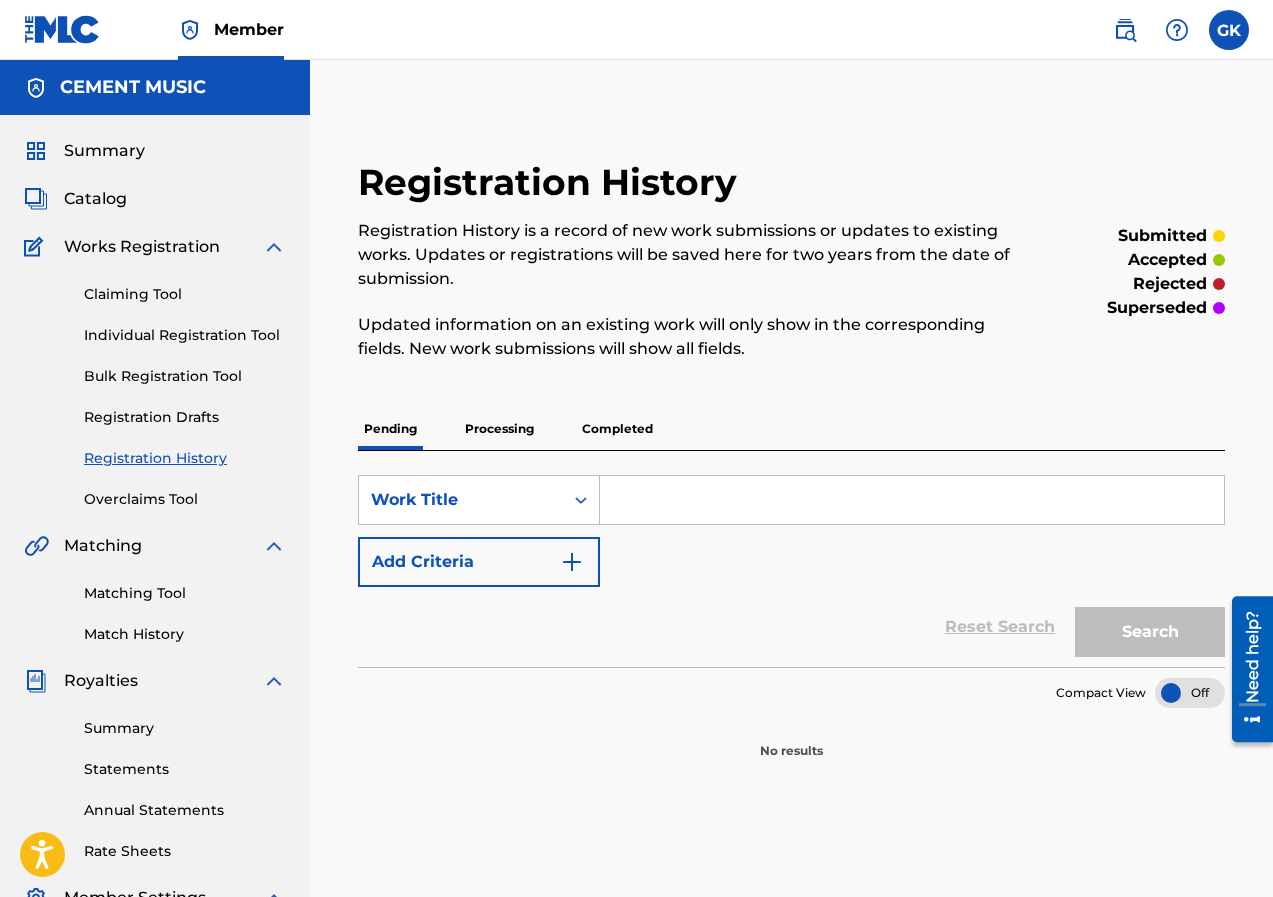 click on "Processing" at bounding box center (499, 429) 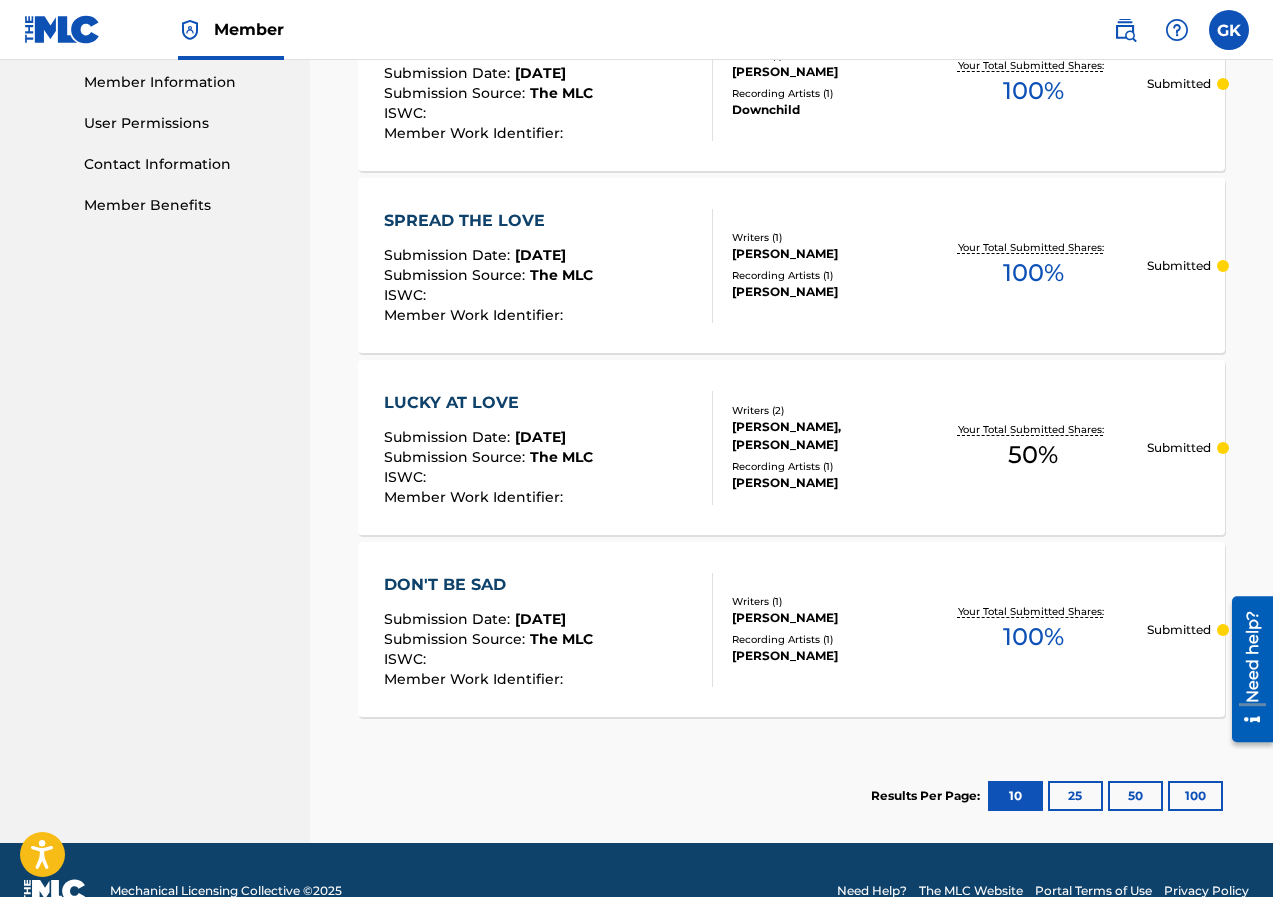 scroll, scrollTop: 946, scrollLeft: 0, axis: vertical 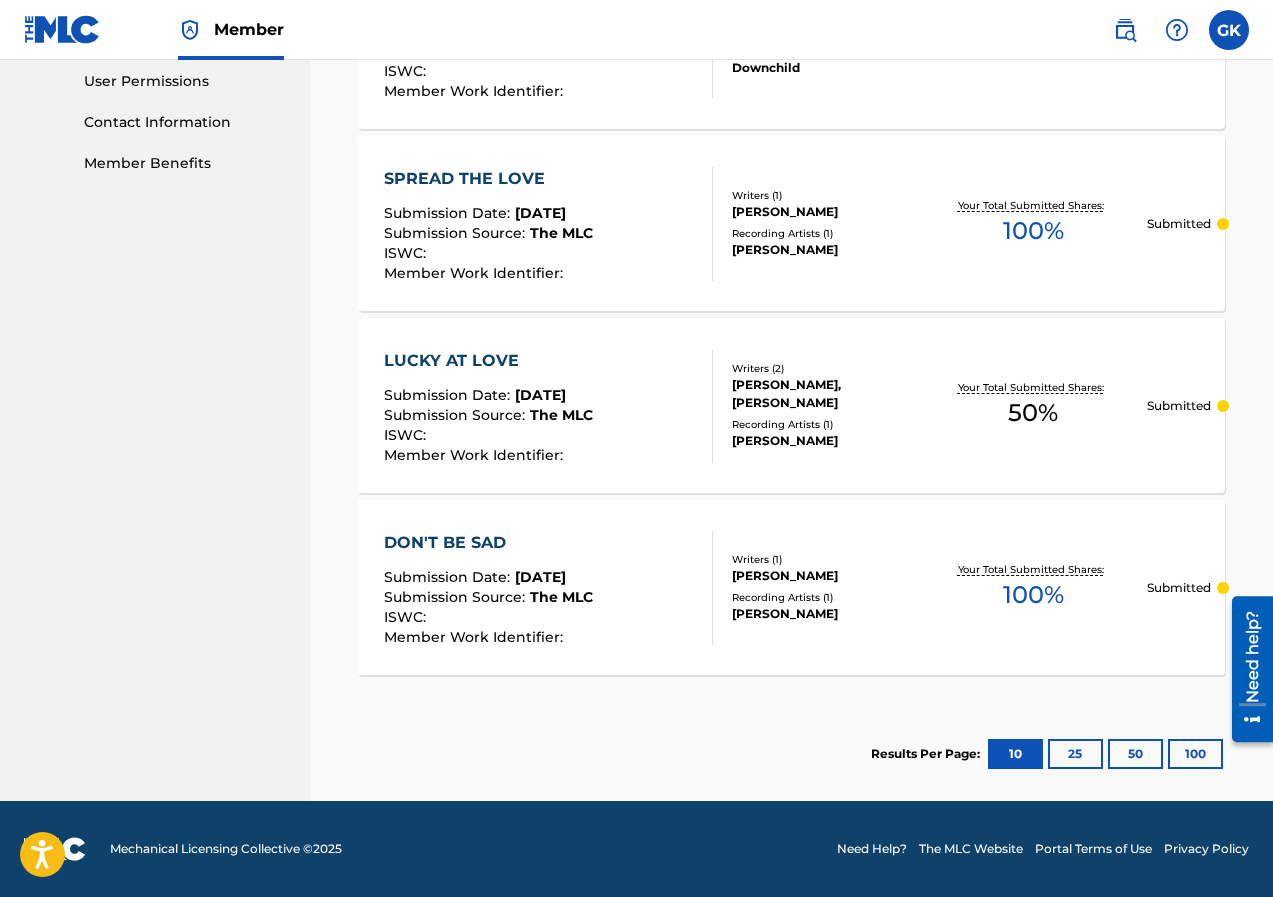 click on "25" at bounding box center [1075, 754] 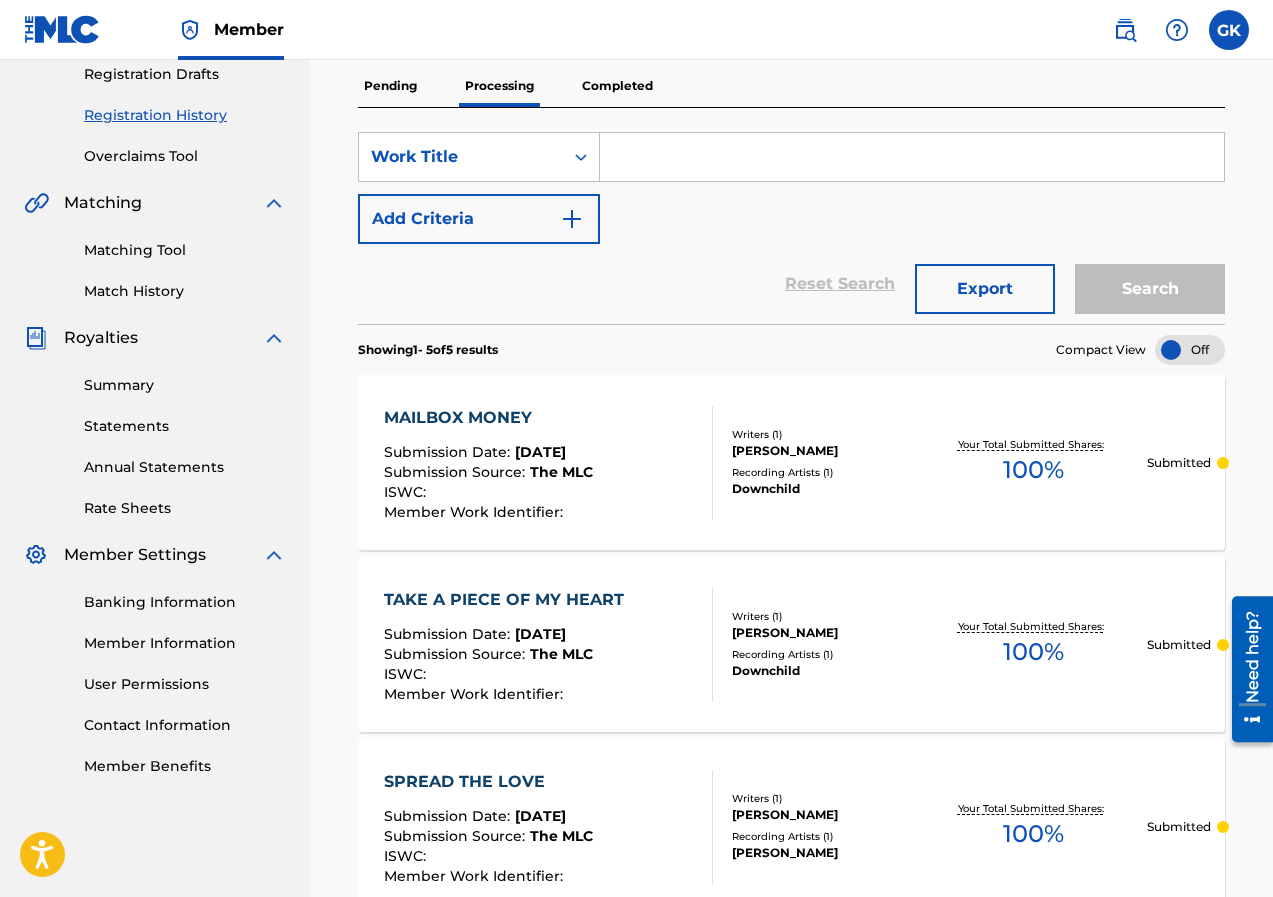 scroll, scrollTop: 946, scrollLeft: 0, axis: vertical 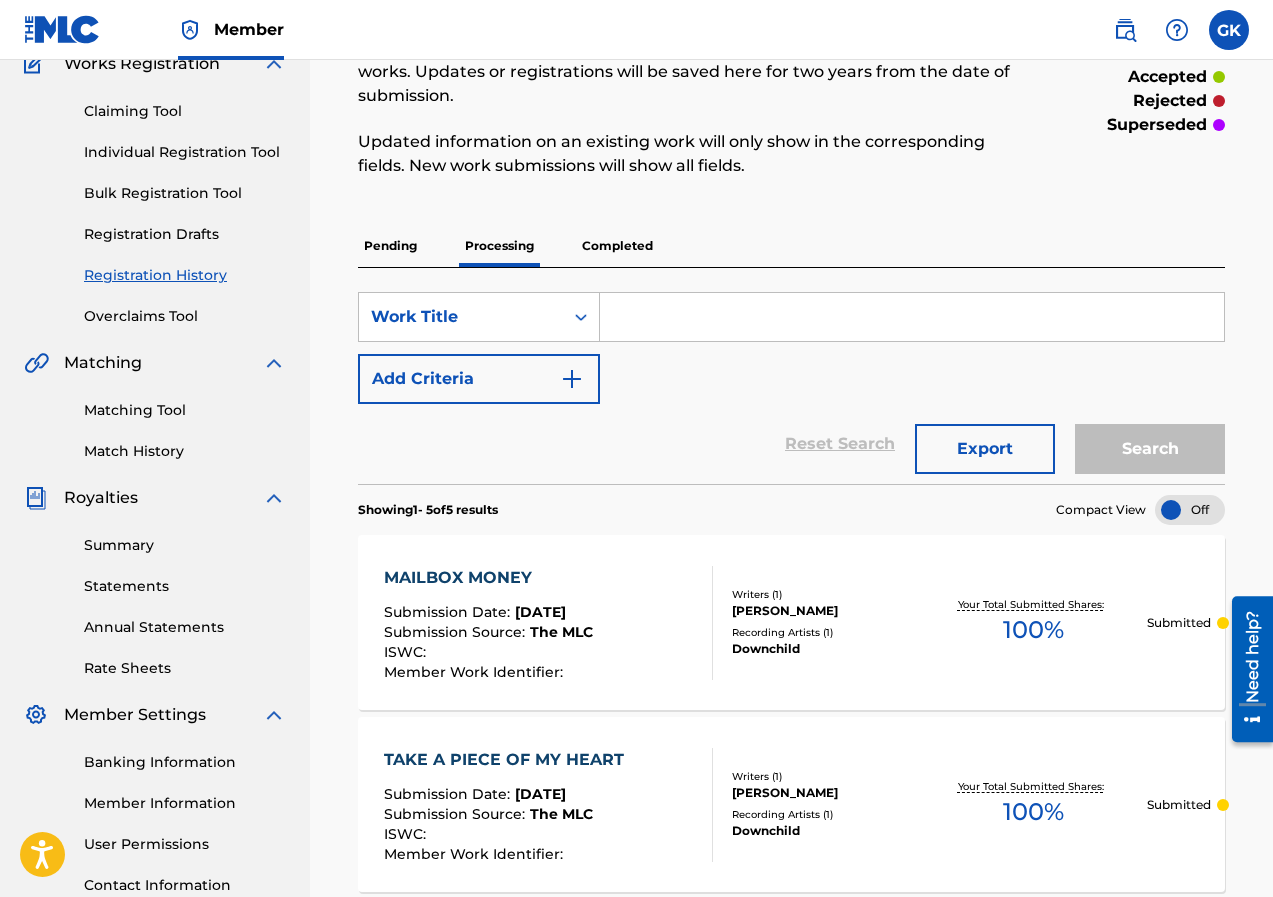 click on "Completed" at bounding box center (617, 246) 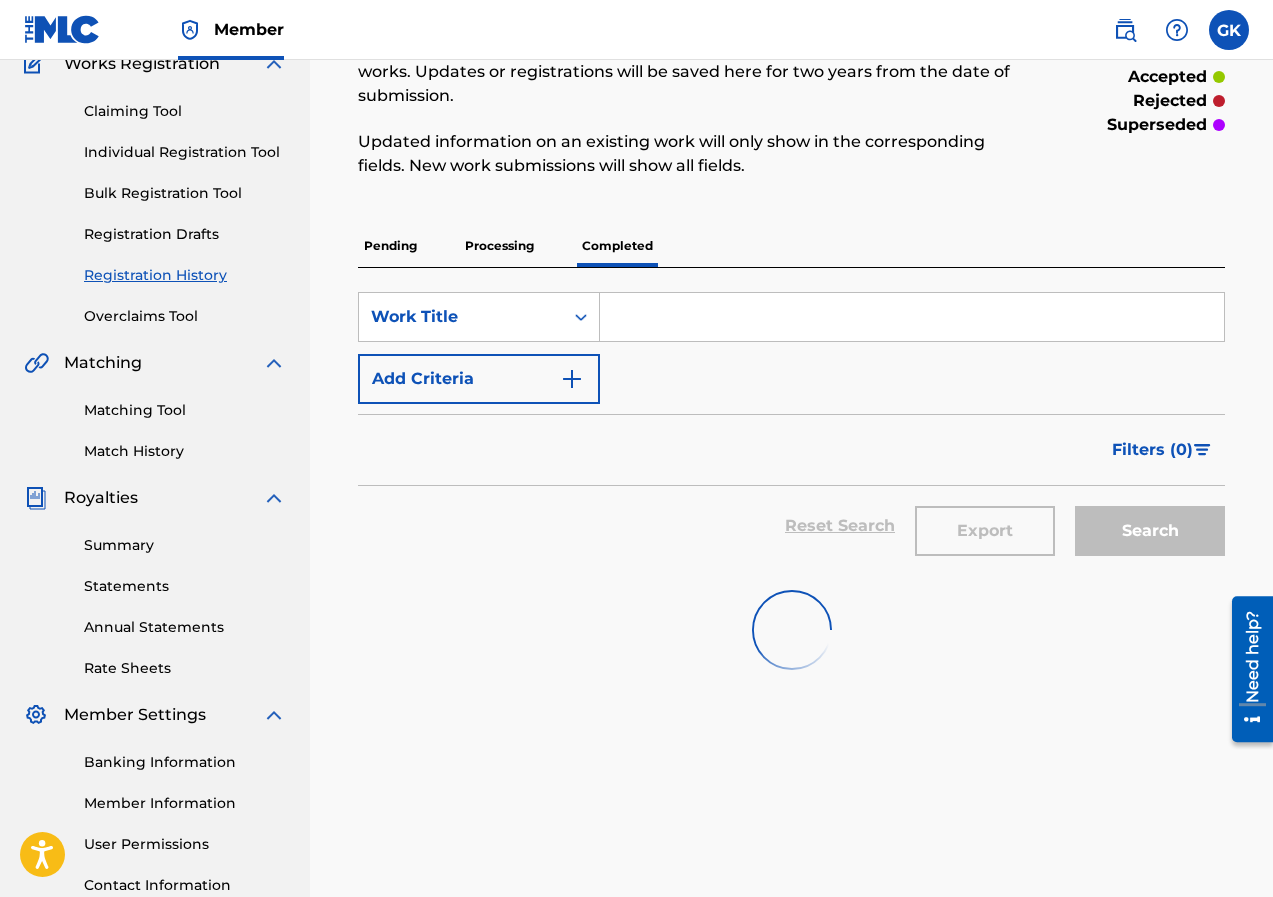 scroll, scrollTop: 0, scrollLeft: 0, axis: both 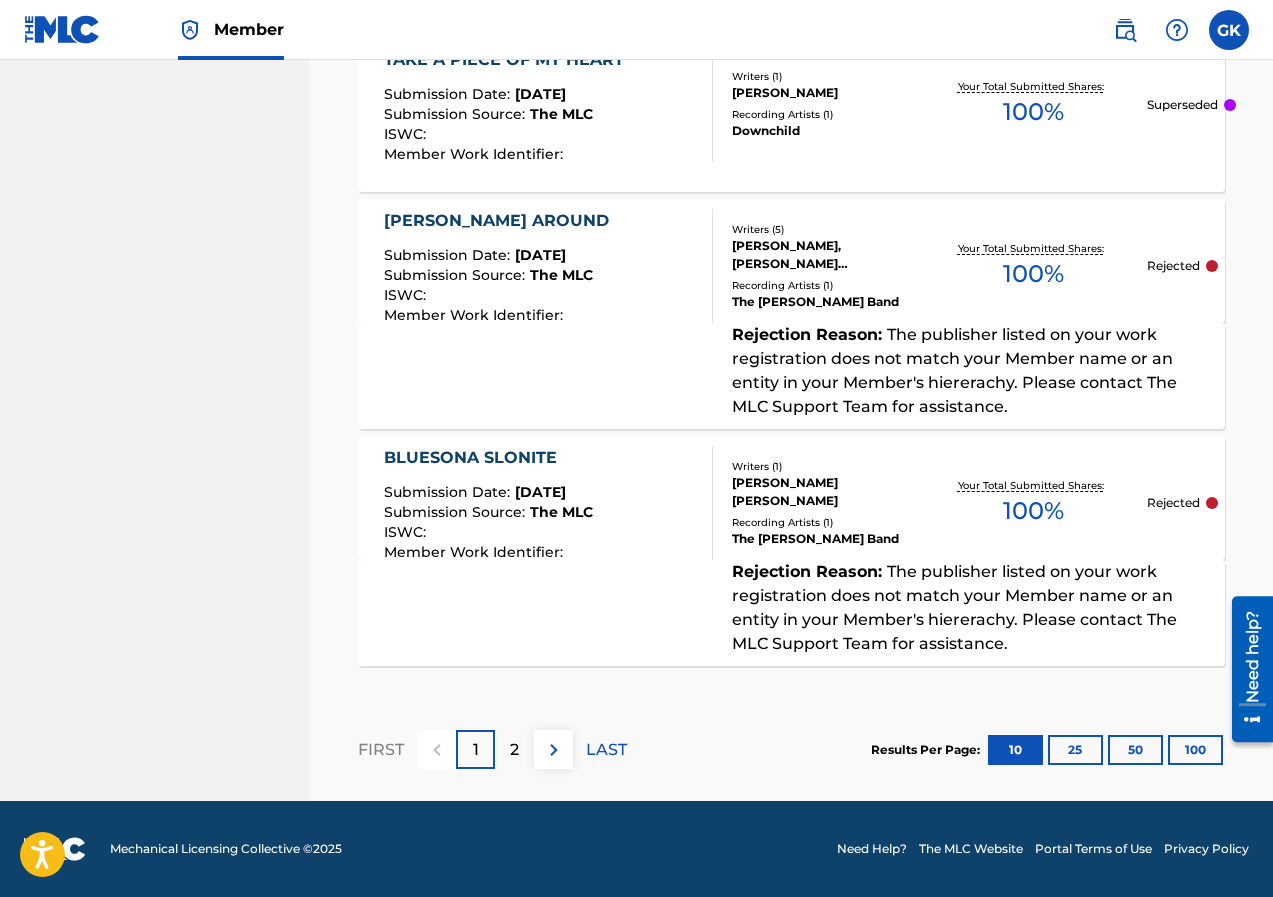click on "2" at bounding box center (514, 749) 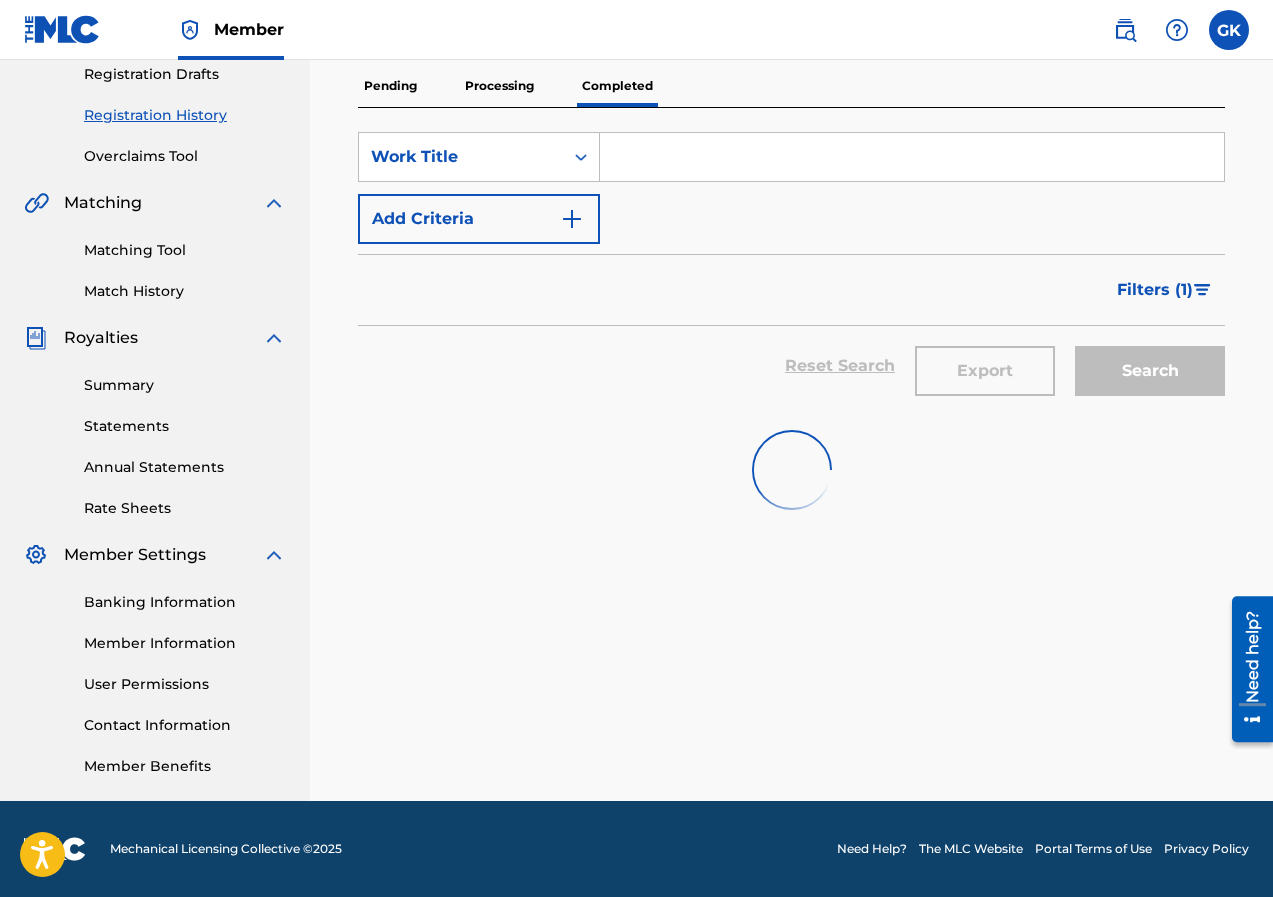 scroll, scrollTop: 1075, scrollLeft: 0, axis: vertical 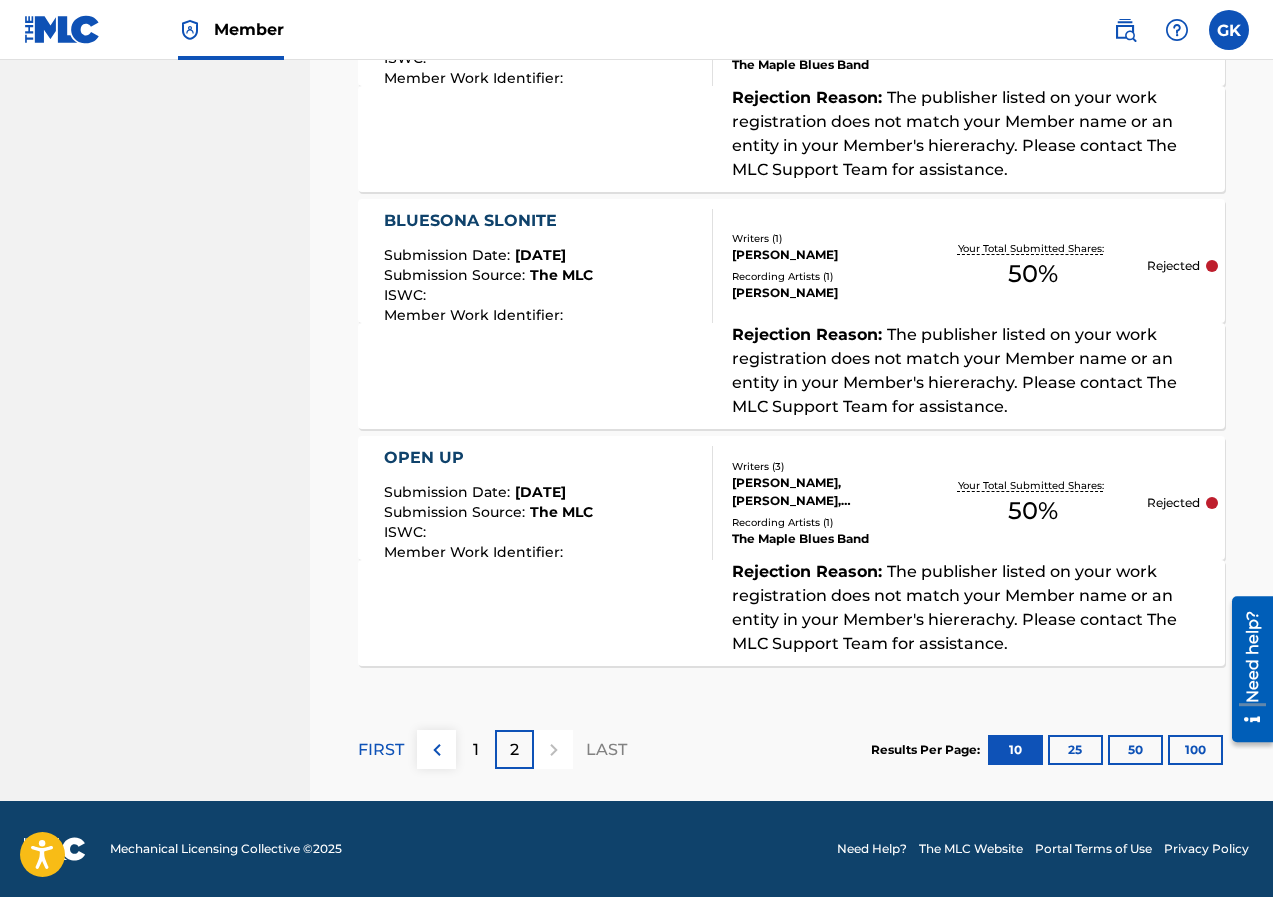drag, startPoint x: 1271, startPoint y: 533, endPoint x: 1271, endPoint y: 497, distance: 36 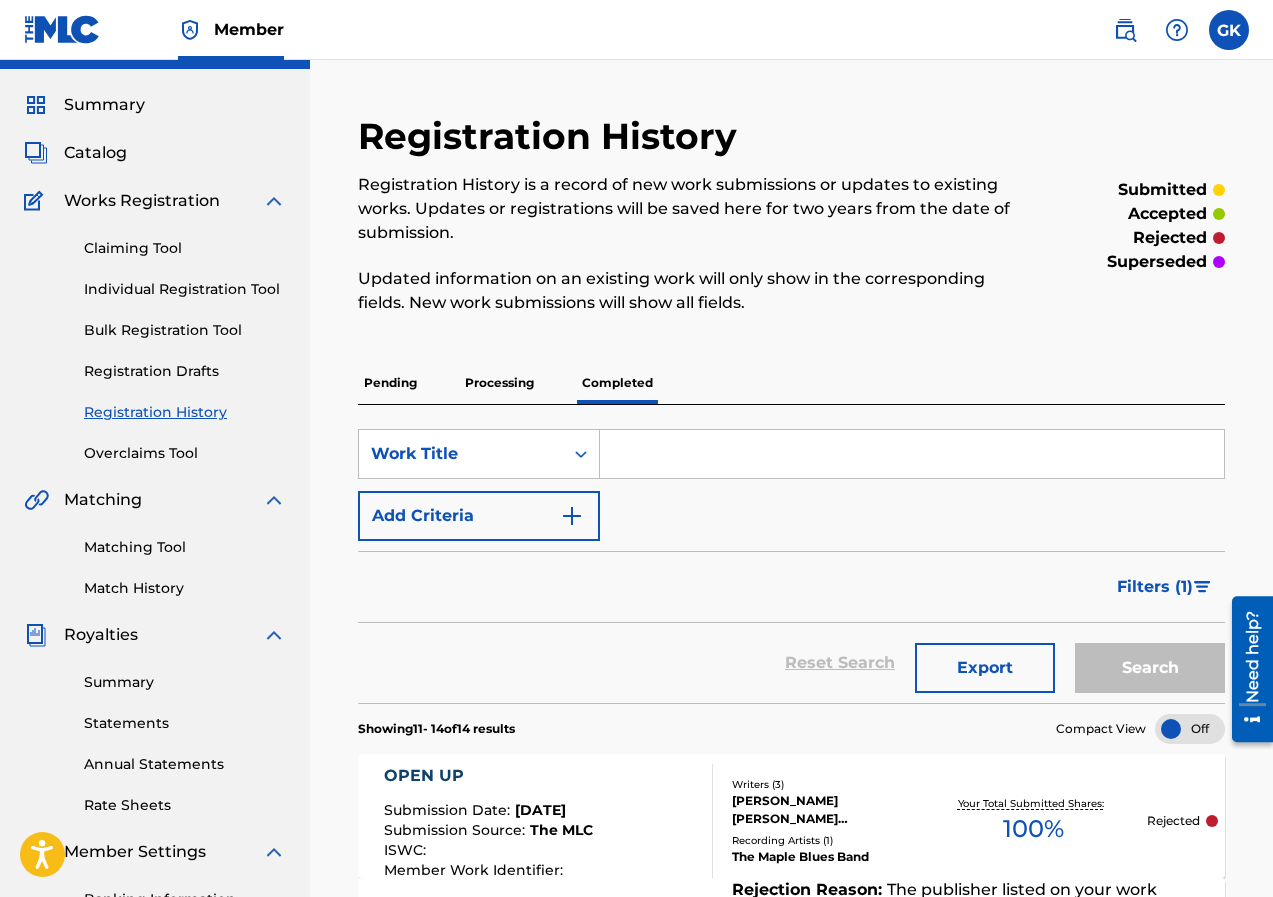 scroll, scrollTop: 0, scrollLeft: 0, axis: both 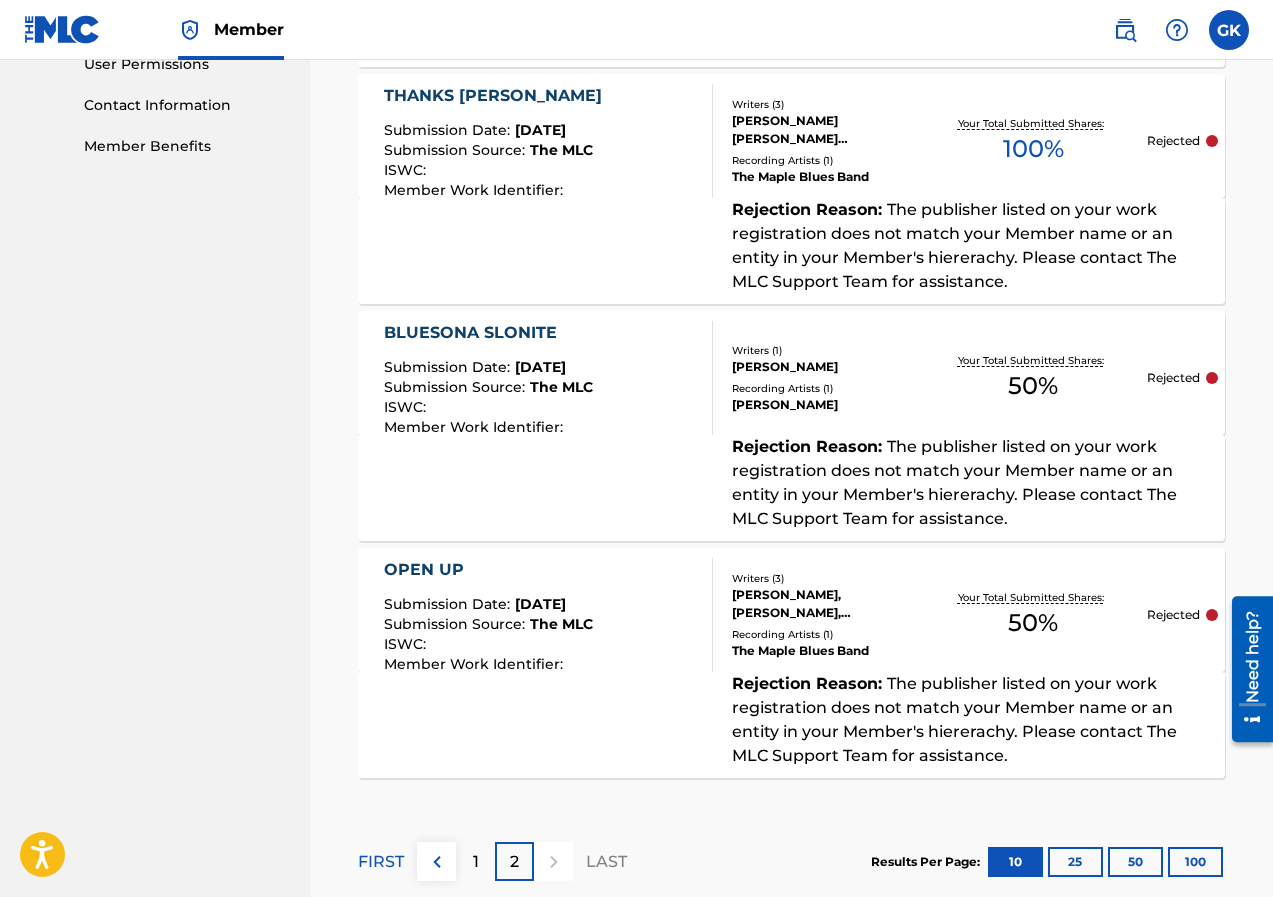 click on "1" at bounding box center [476, 862] 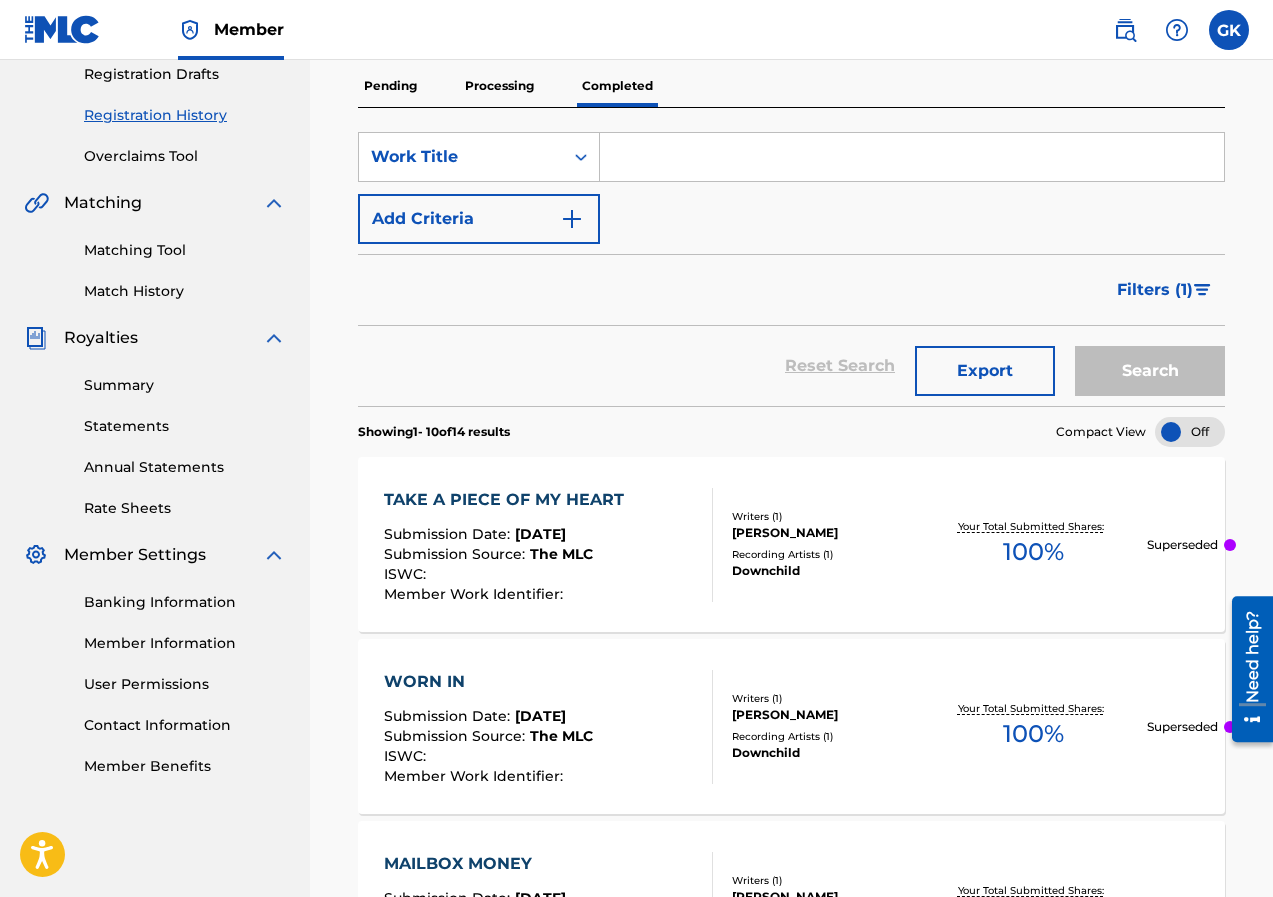 scroll, scrollTop: 963, scrollLeft: 0, axis: vertical 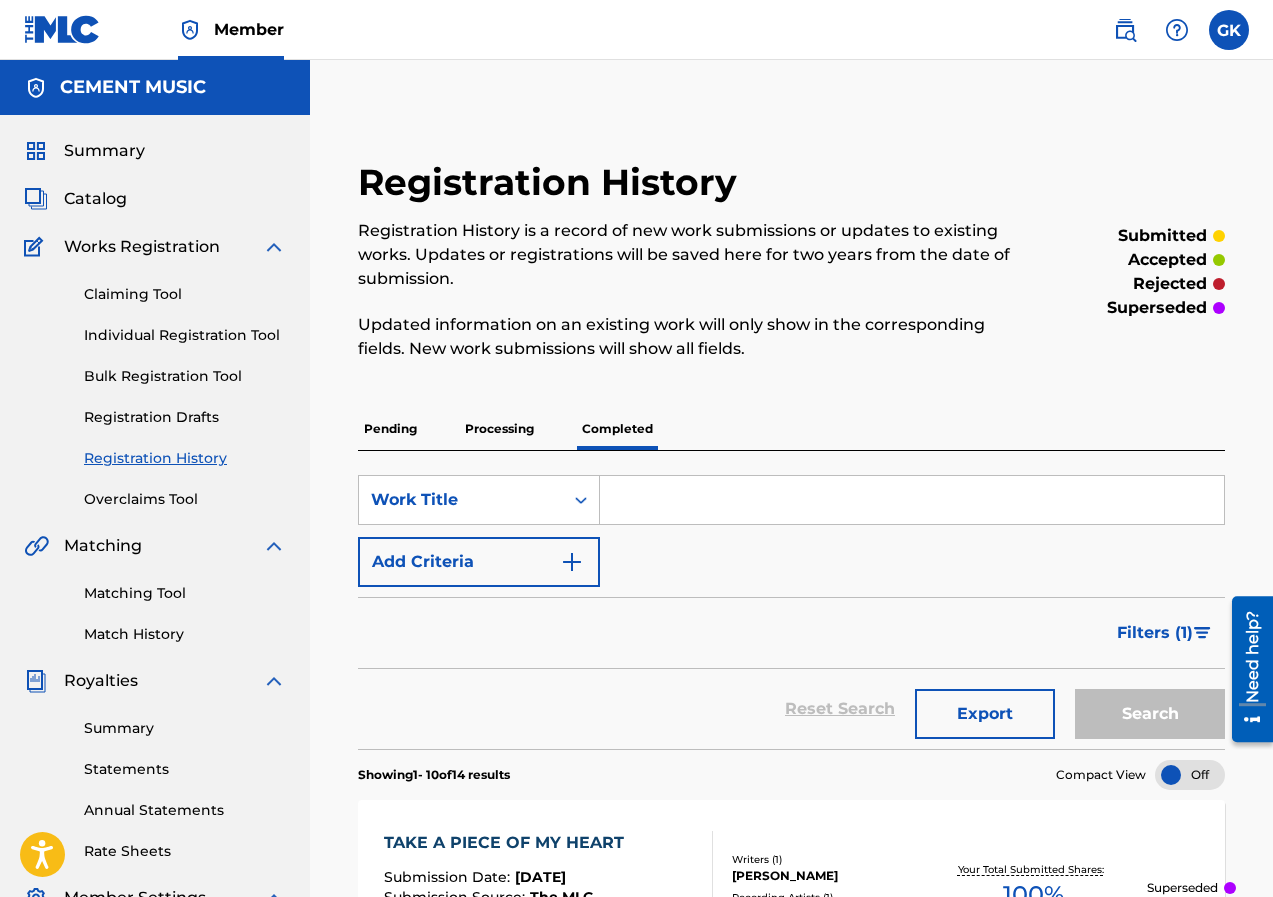 click on "Overclaims Tool" at bounding box center (185, 499) 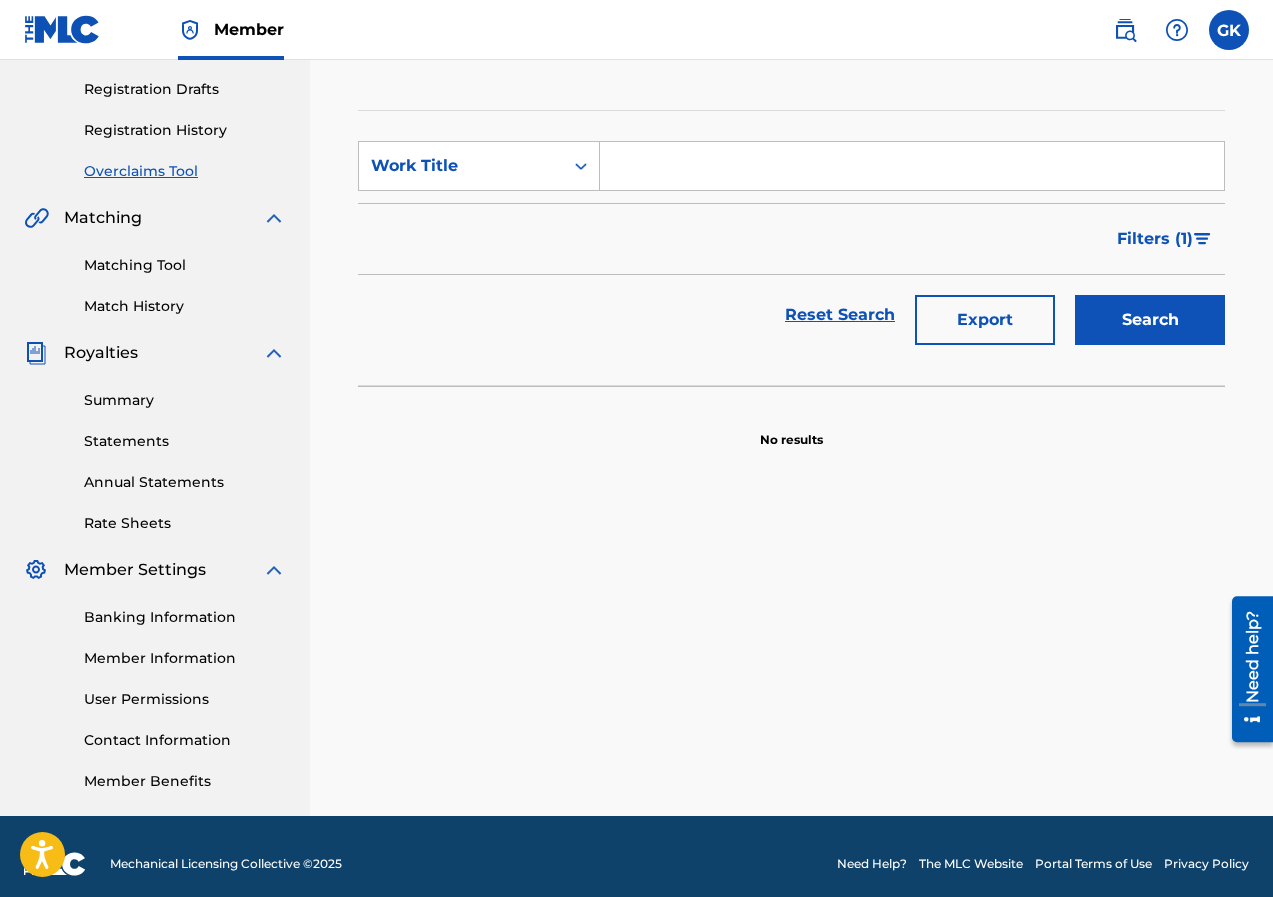 scroll, scrollTop: 343, scrollLeft: 0, axis: vertical 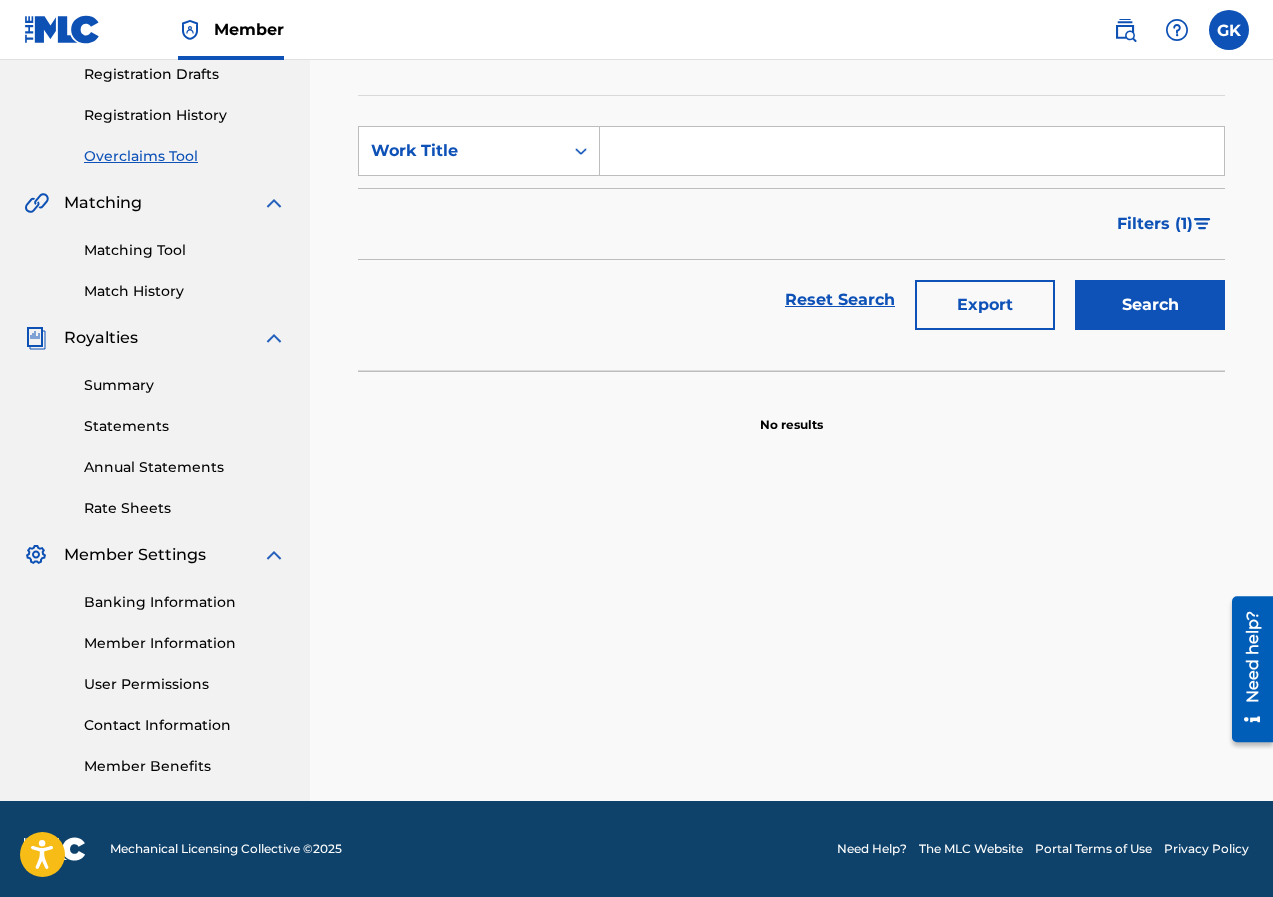 click on "Need help?" at bounding box center [1252, 656] 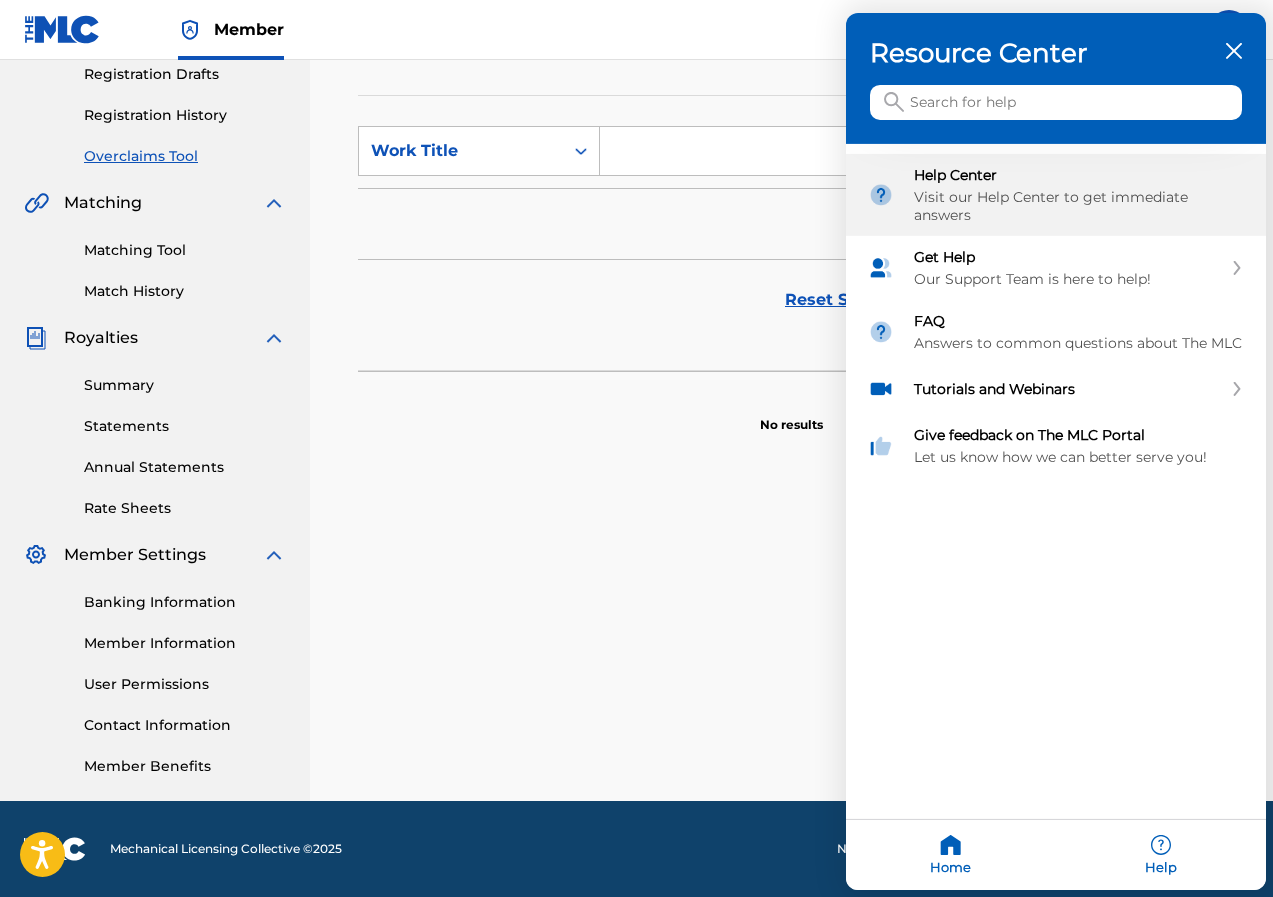 click on "Help Center   Visit our Help Center to get immediate answers" at bounding box center (1079, 195) 